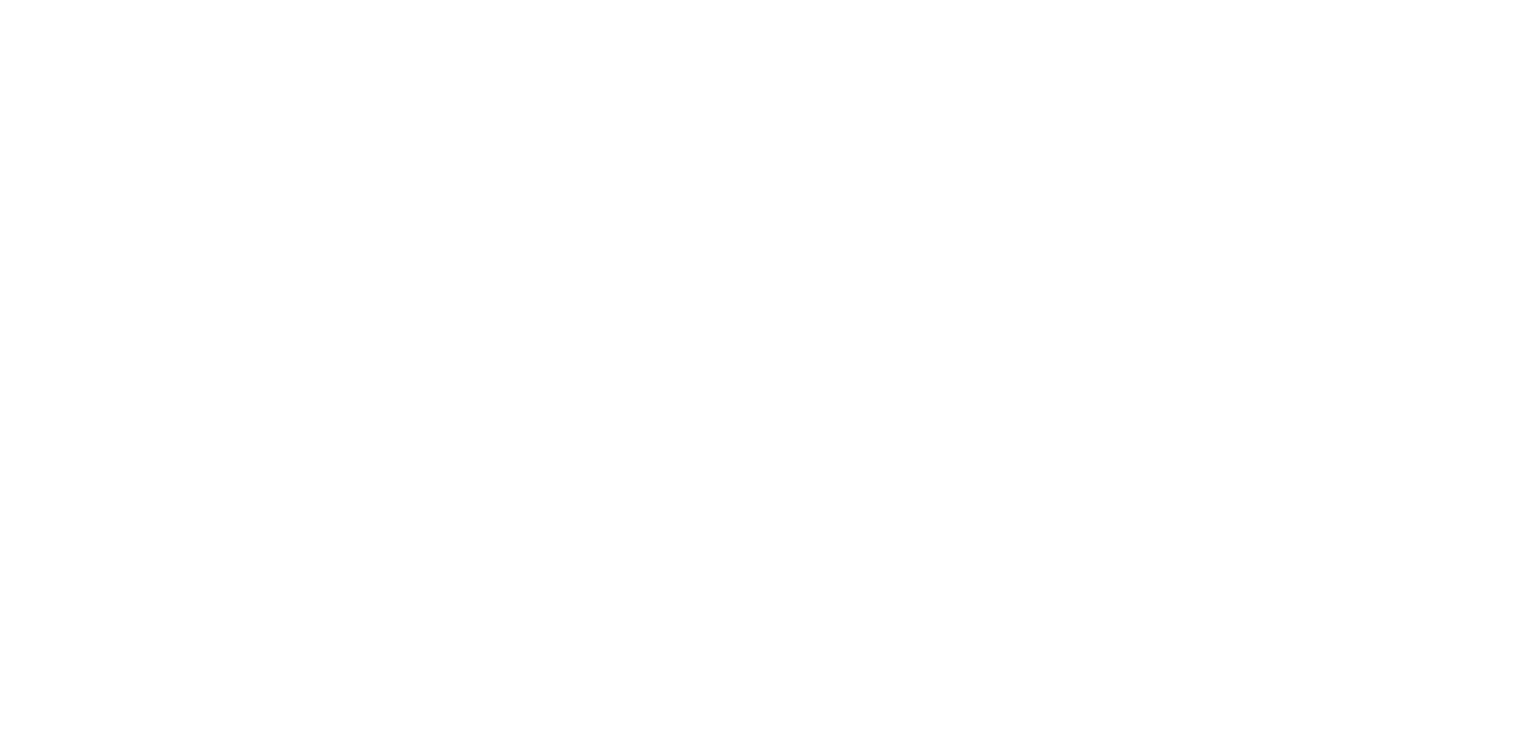 scroll, scrollTop: 0, scrollLeft: 0, axis: both 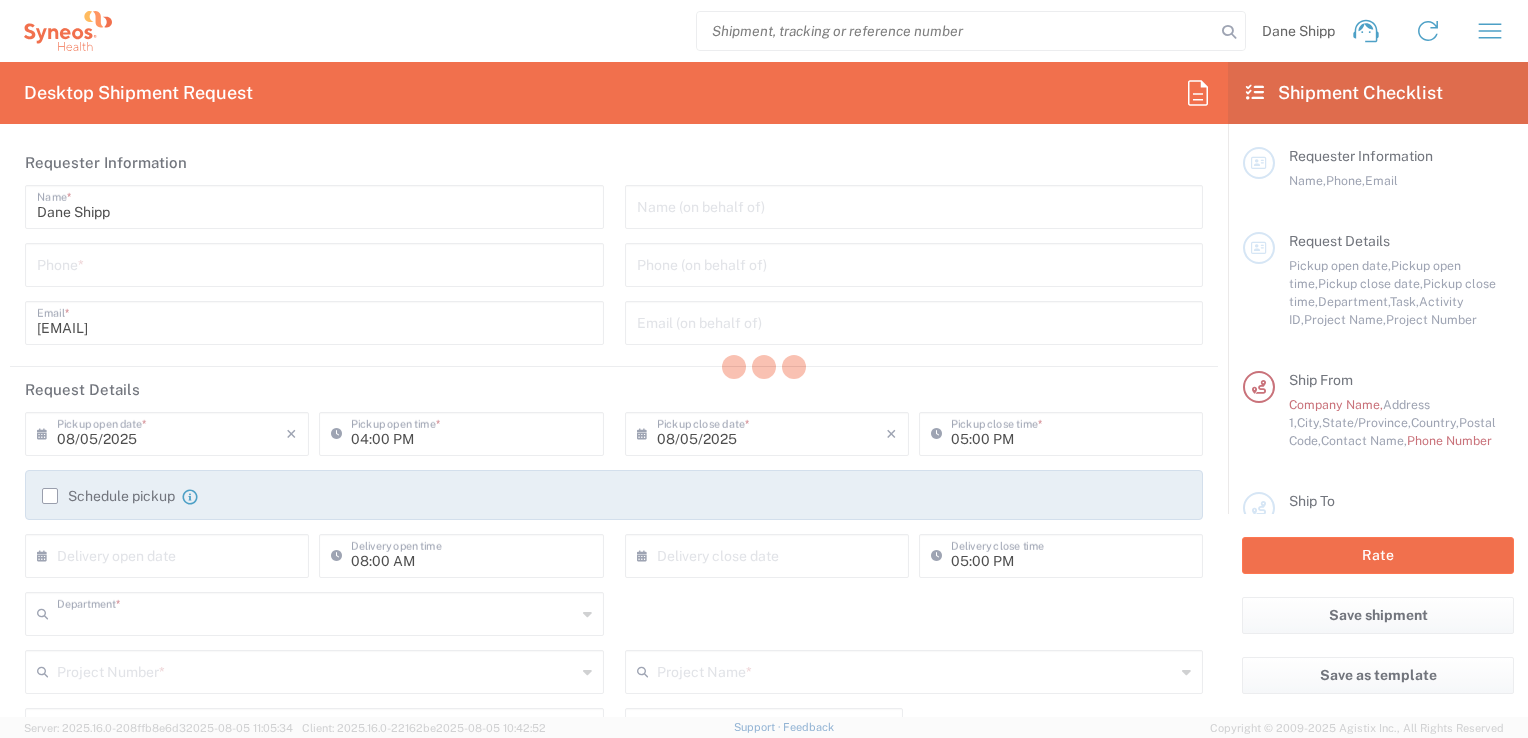 type on "3420" 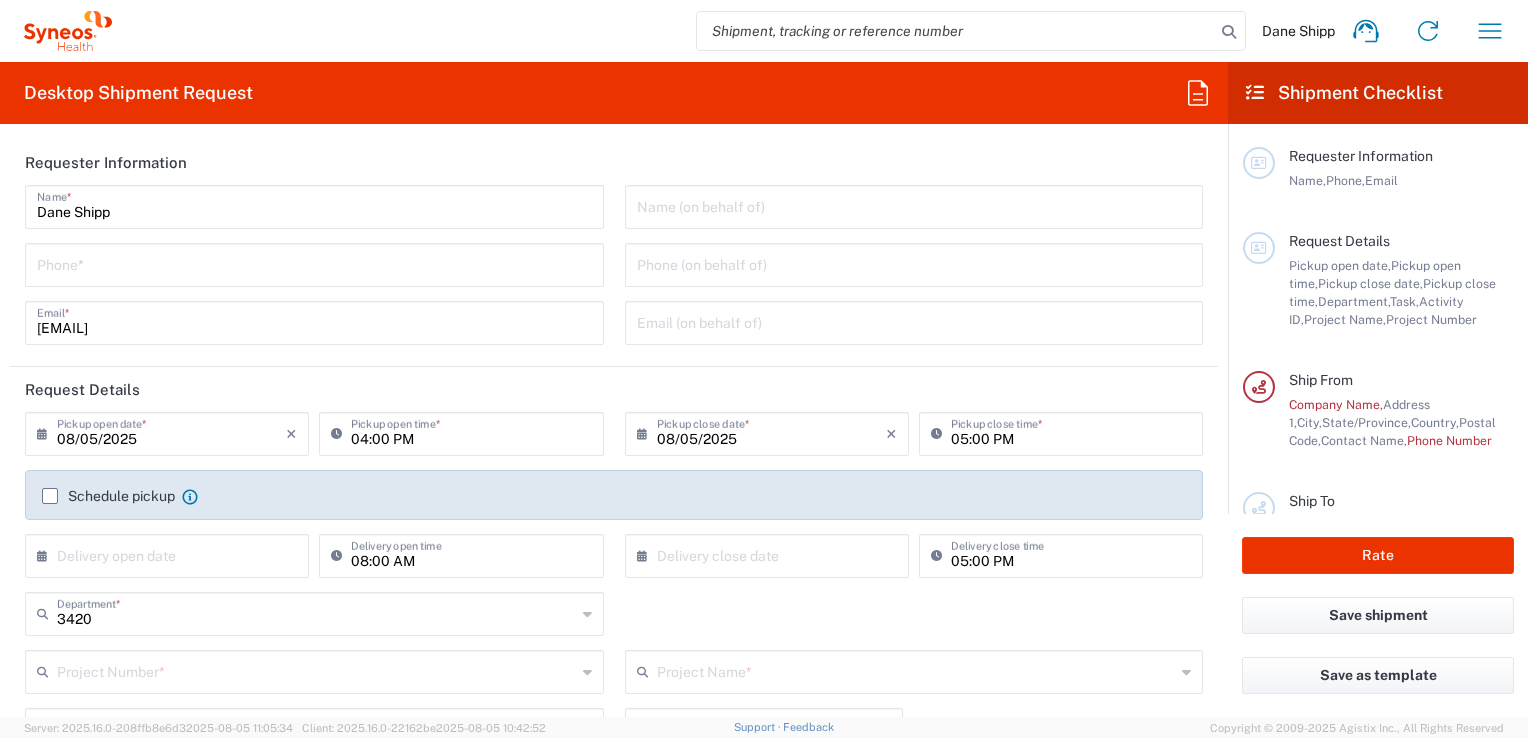 type on "Syneos Health, LLC-Morrisville NC US" 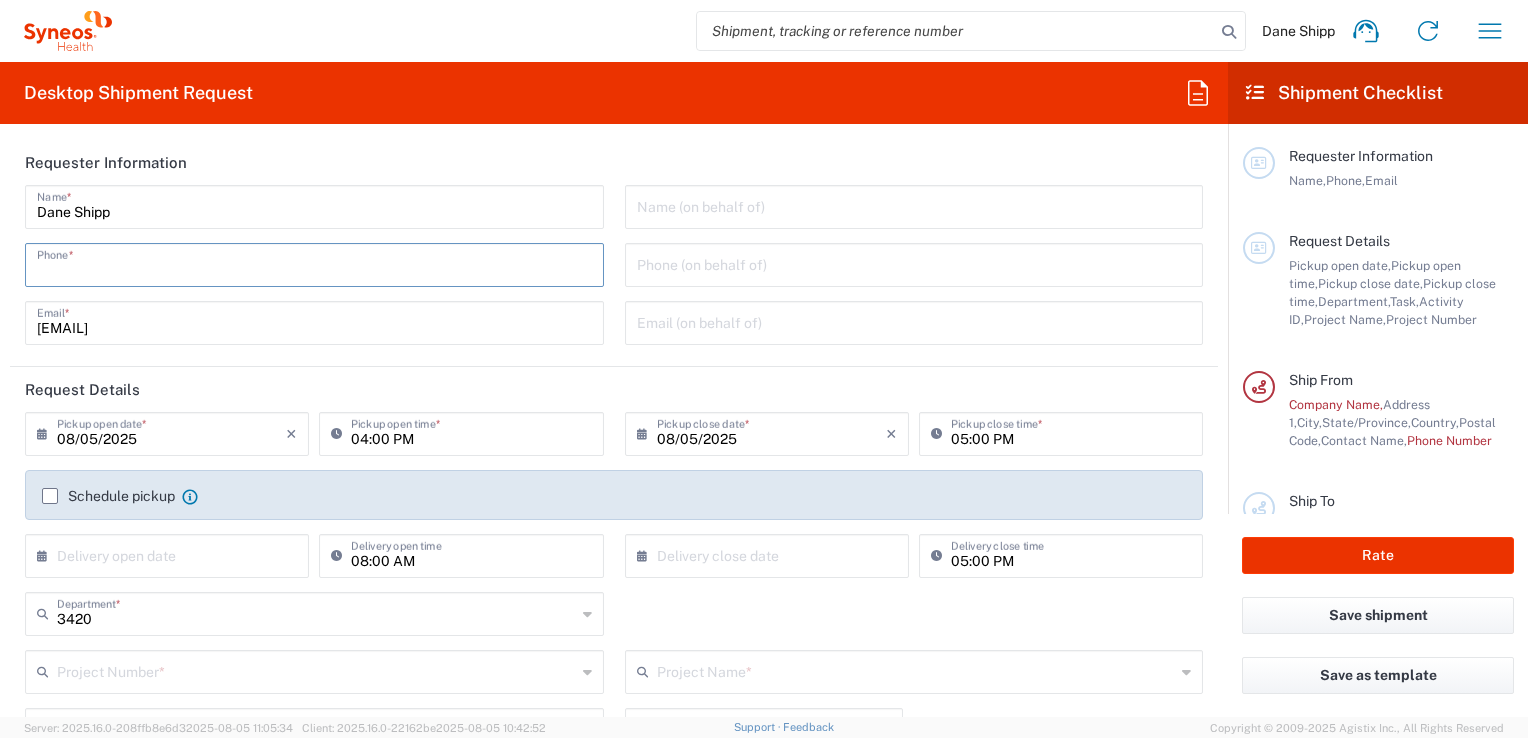 click at bounding box center (314, 263) 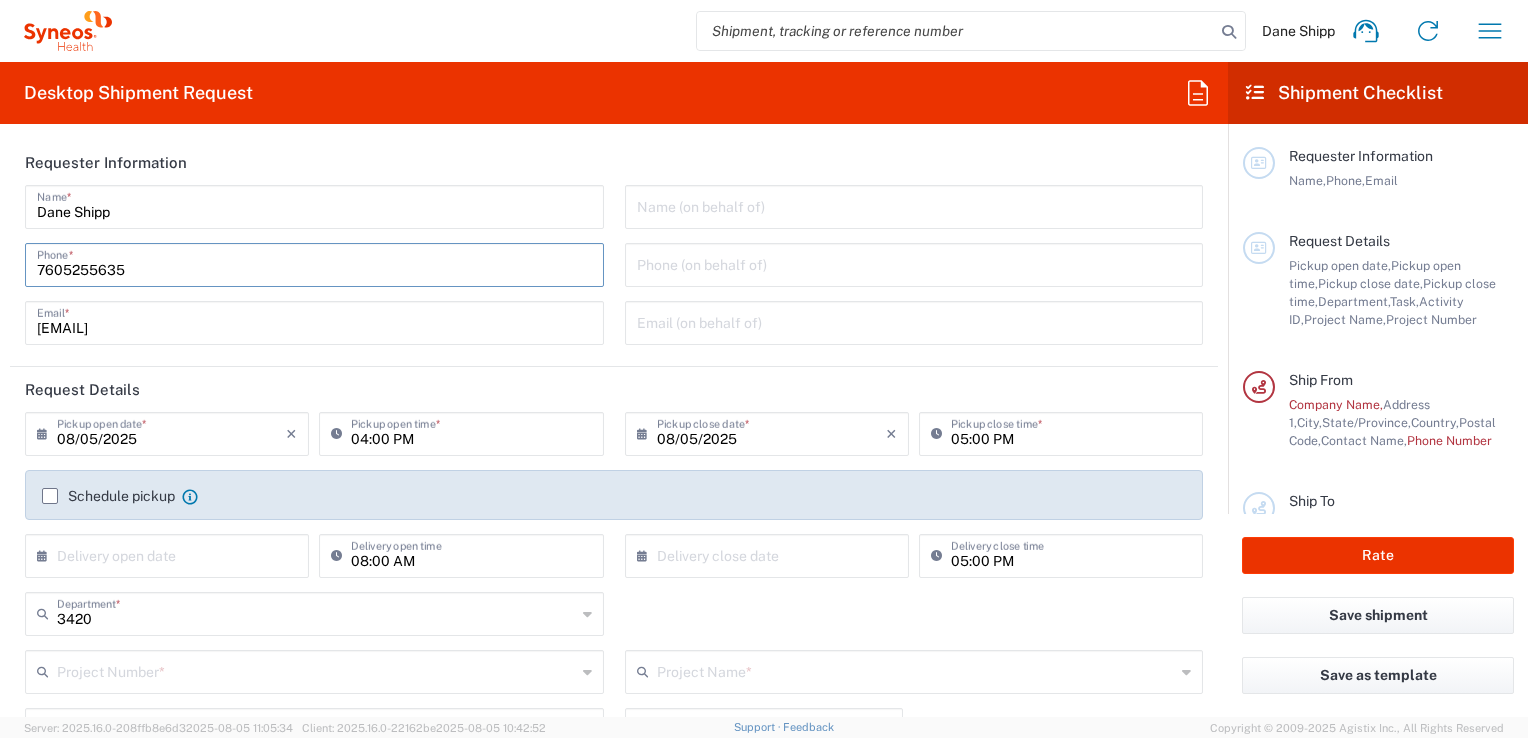 type on "[EMAIL]" 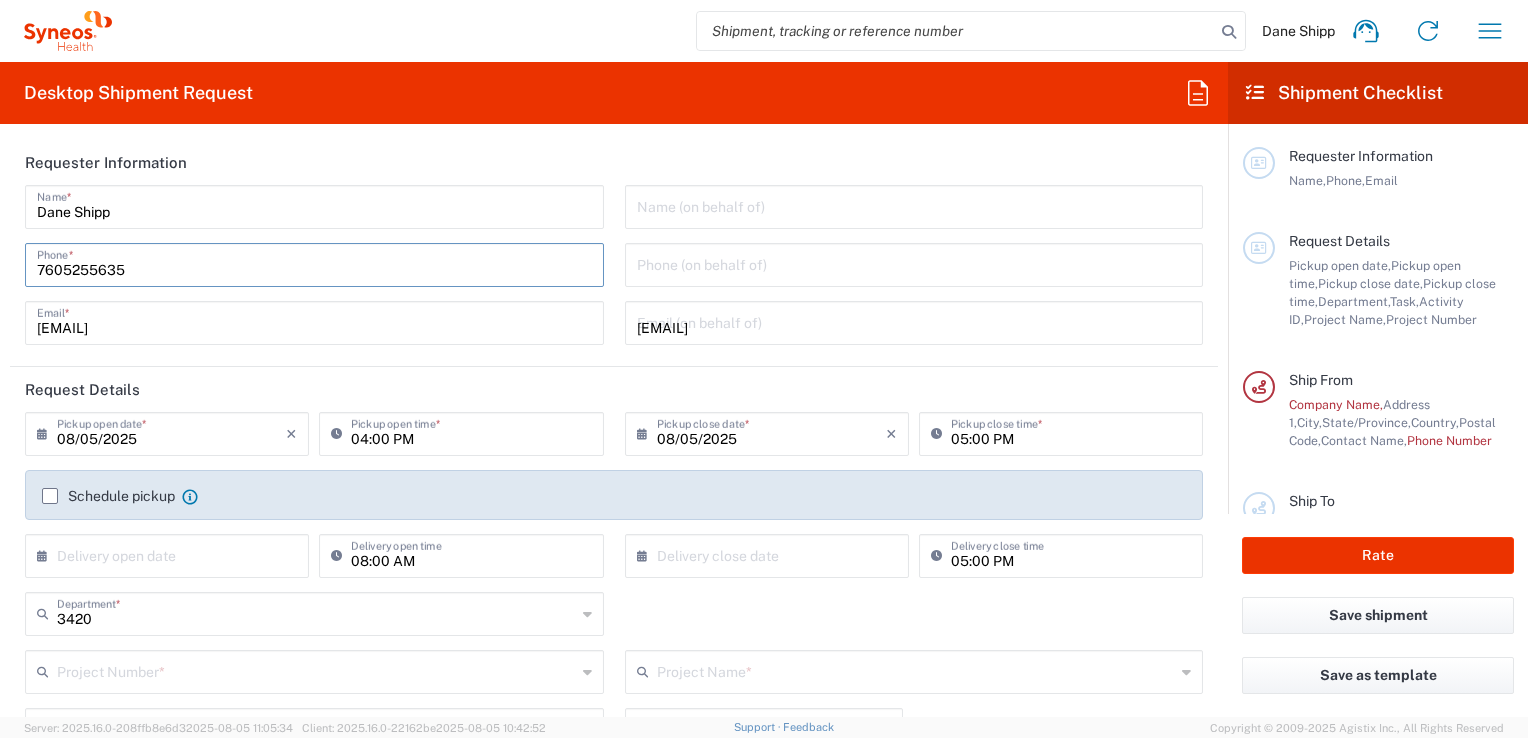 type on "Syneos" 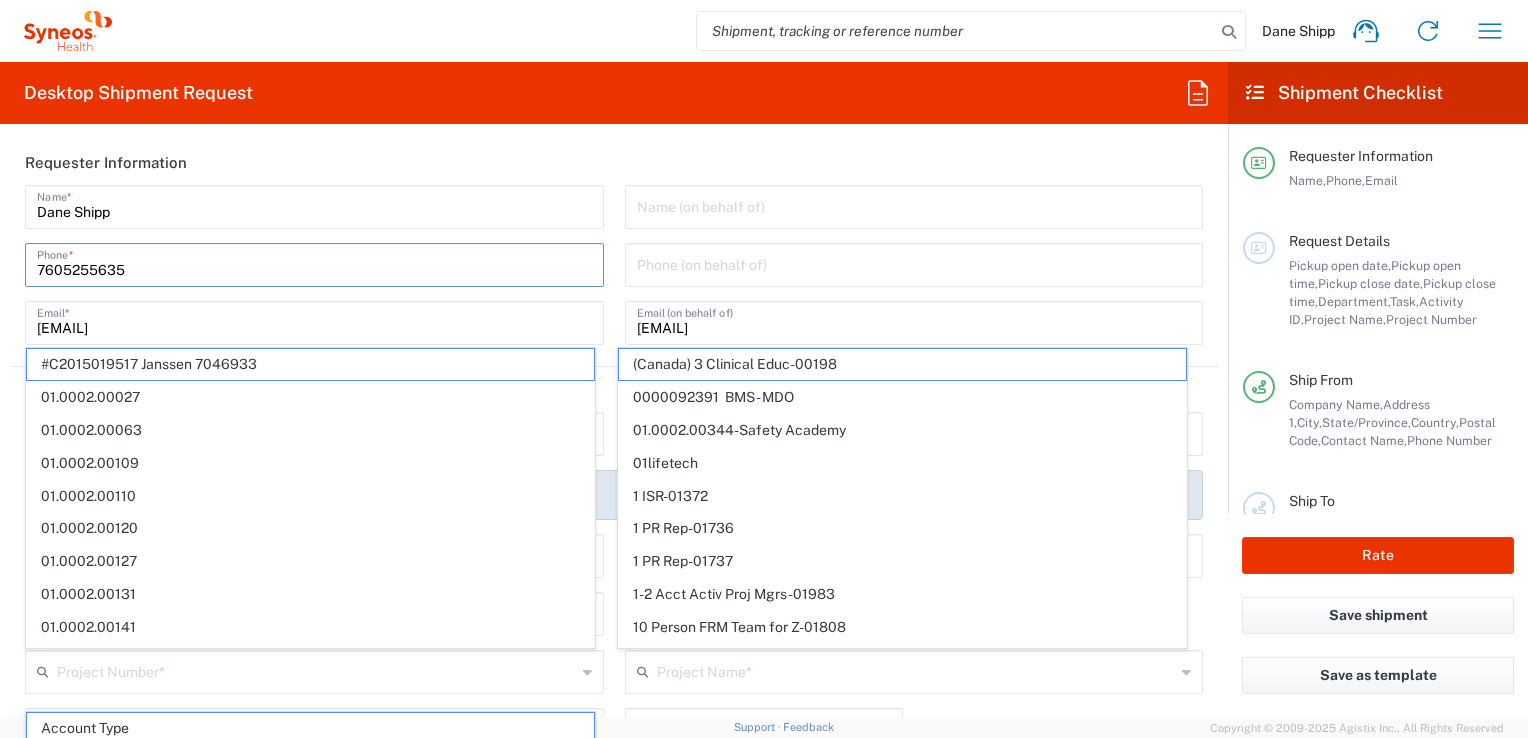 click on "Dane Shipp" at bounding box center (314, 205) 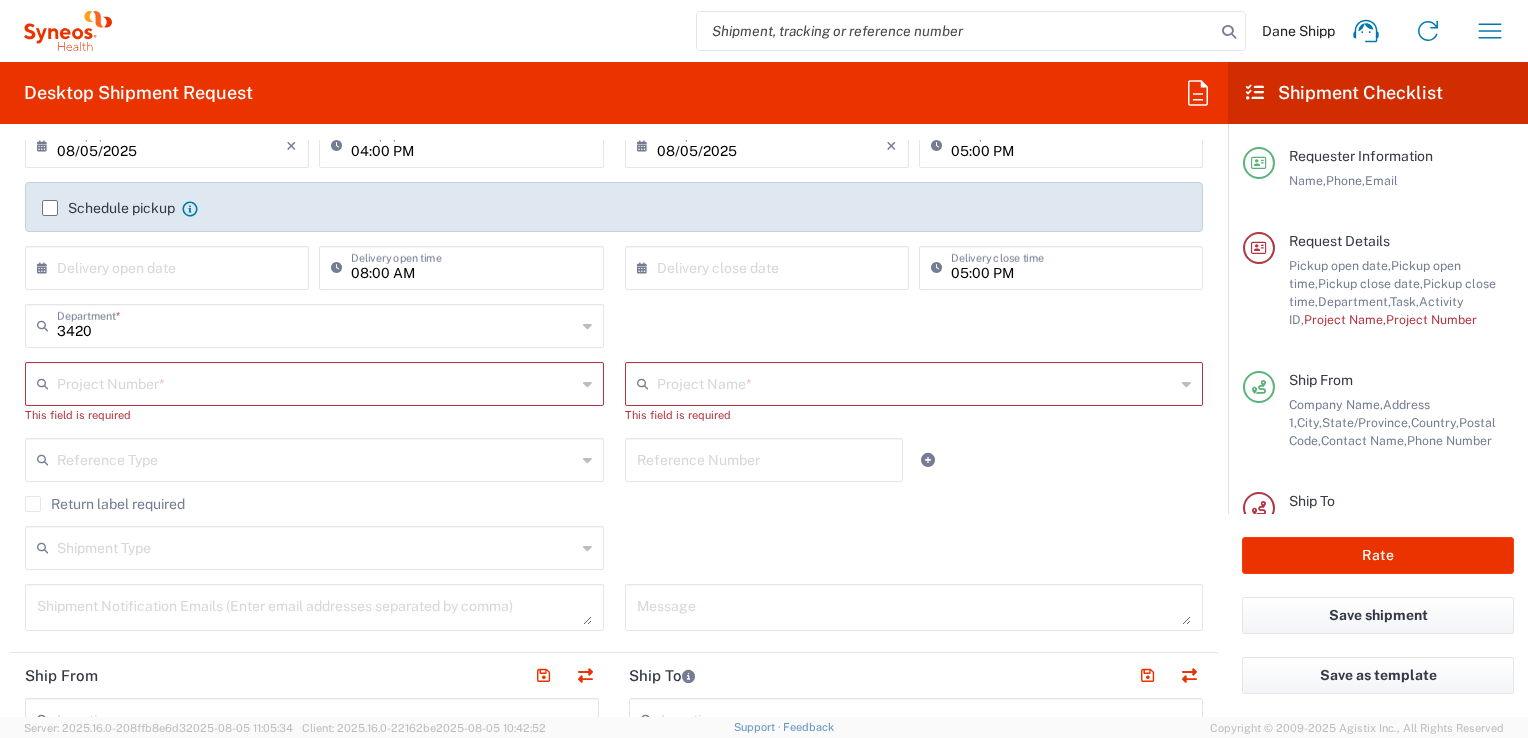 scroll, scrollTop: 300, scrollLeft: 0, axis: vertical 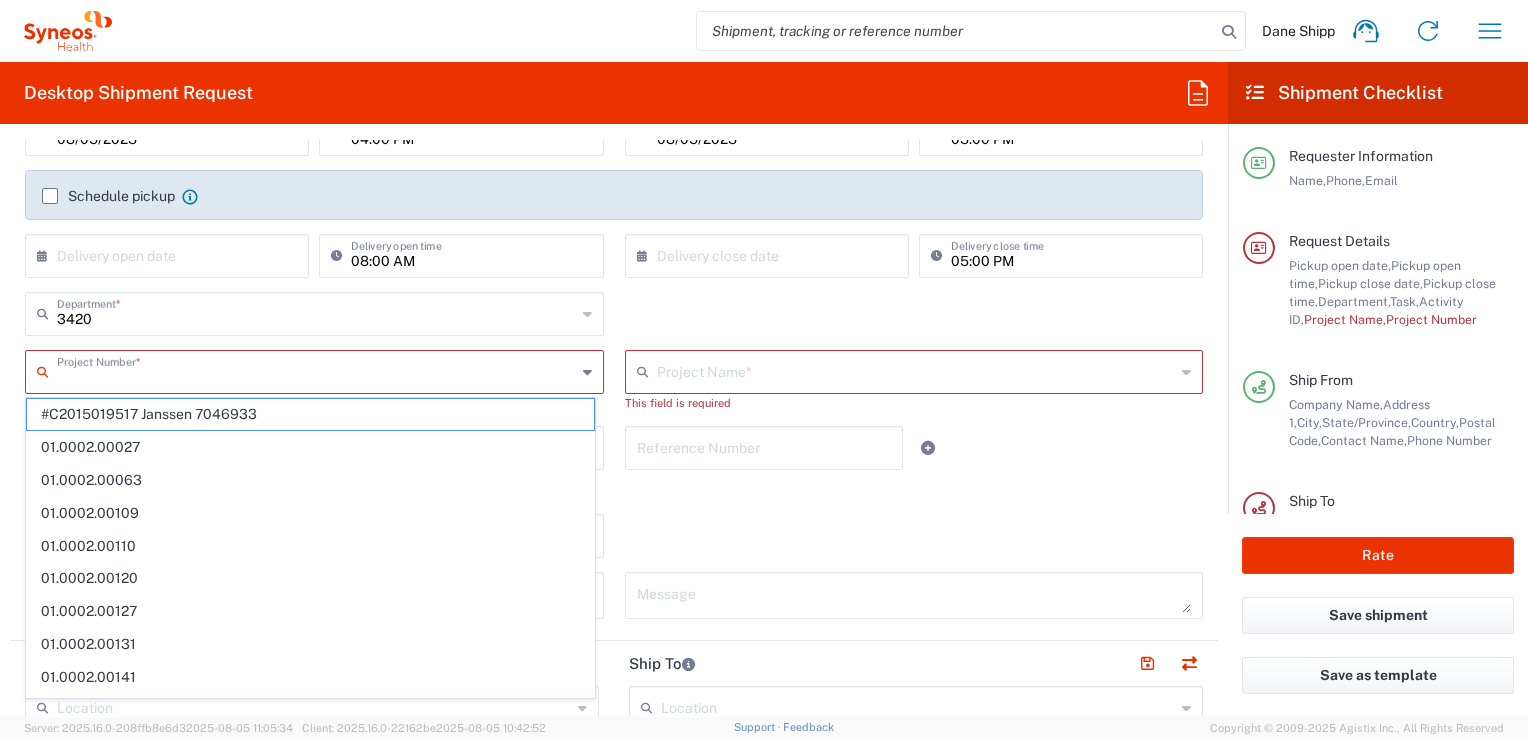 click at bounding box center (316, 370) 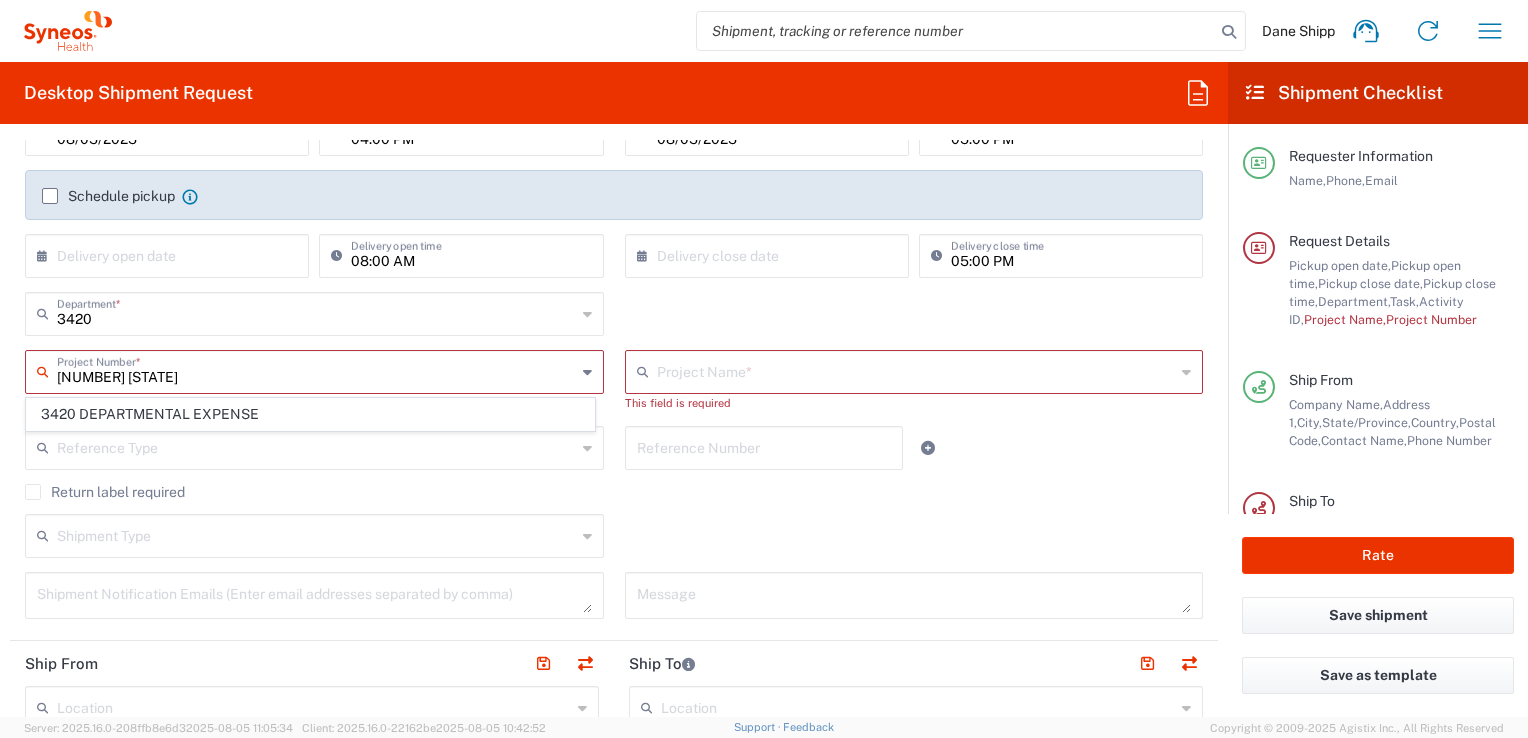 click on "3420 DEPARTMENTAL EXPENSE" 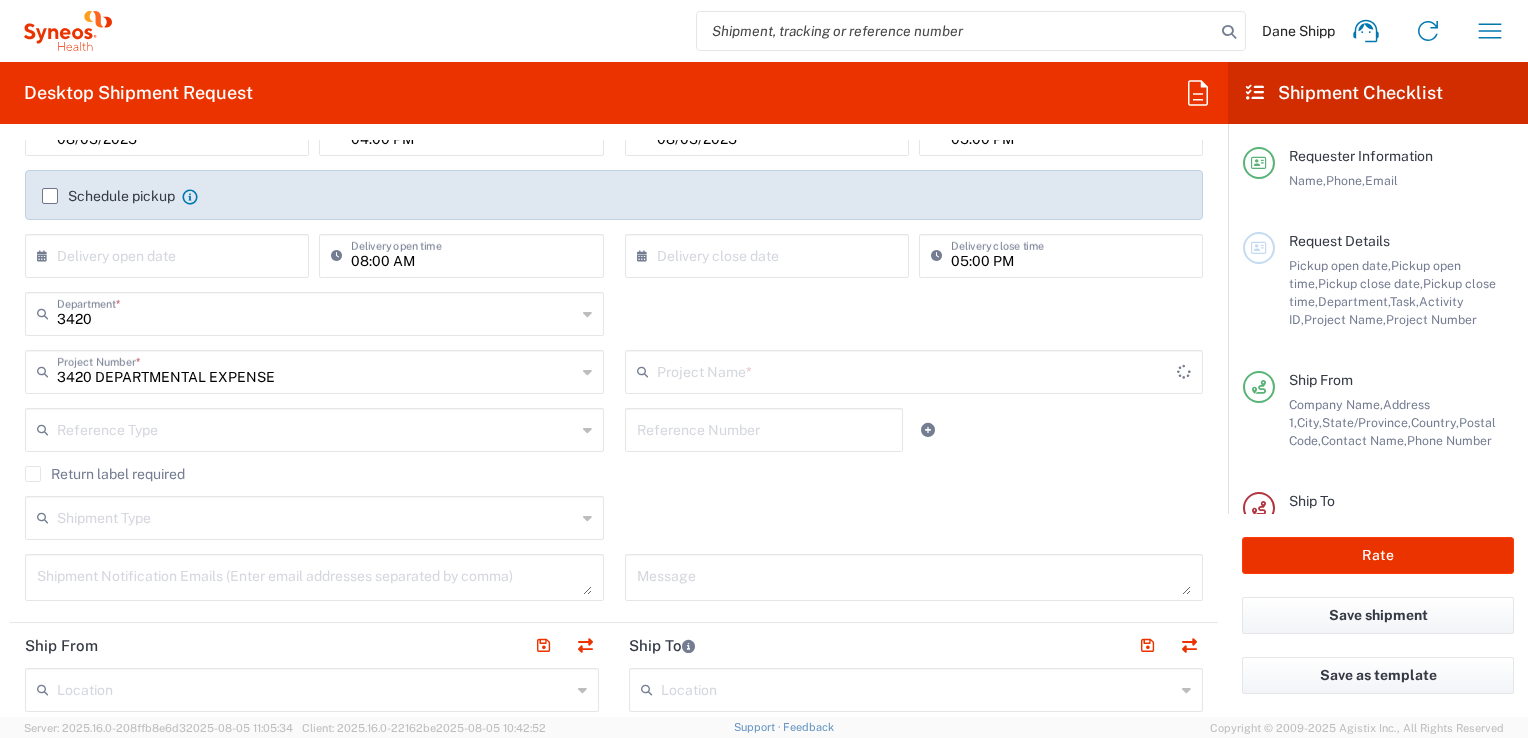 type on "3420 DEPARTMENTAL EXPENSE" 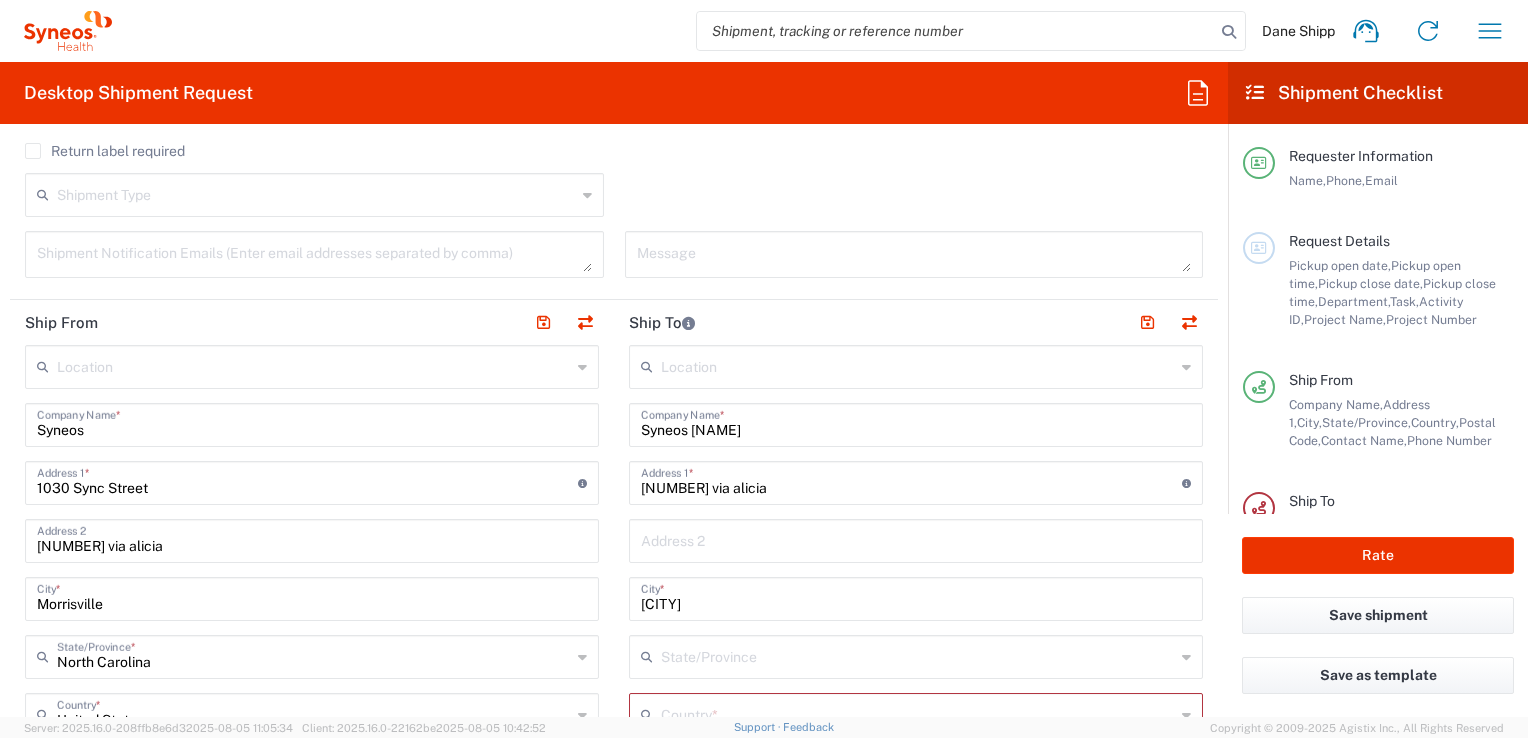 scroll, scrollTop: 700, scrollLeft: 0, axis: vertical 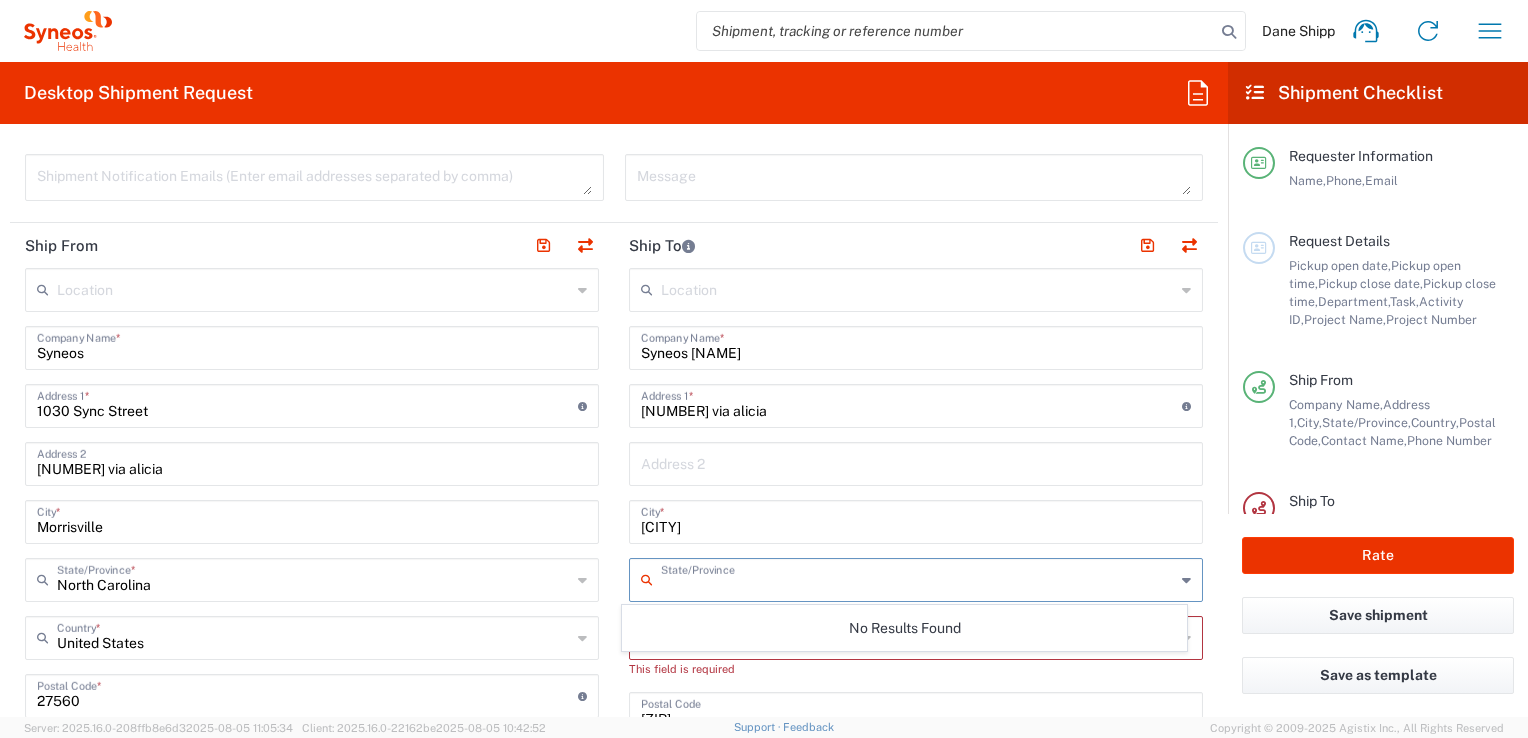 click at bounding box center [918, 578] 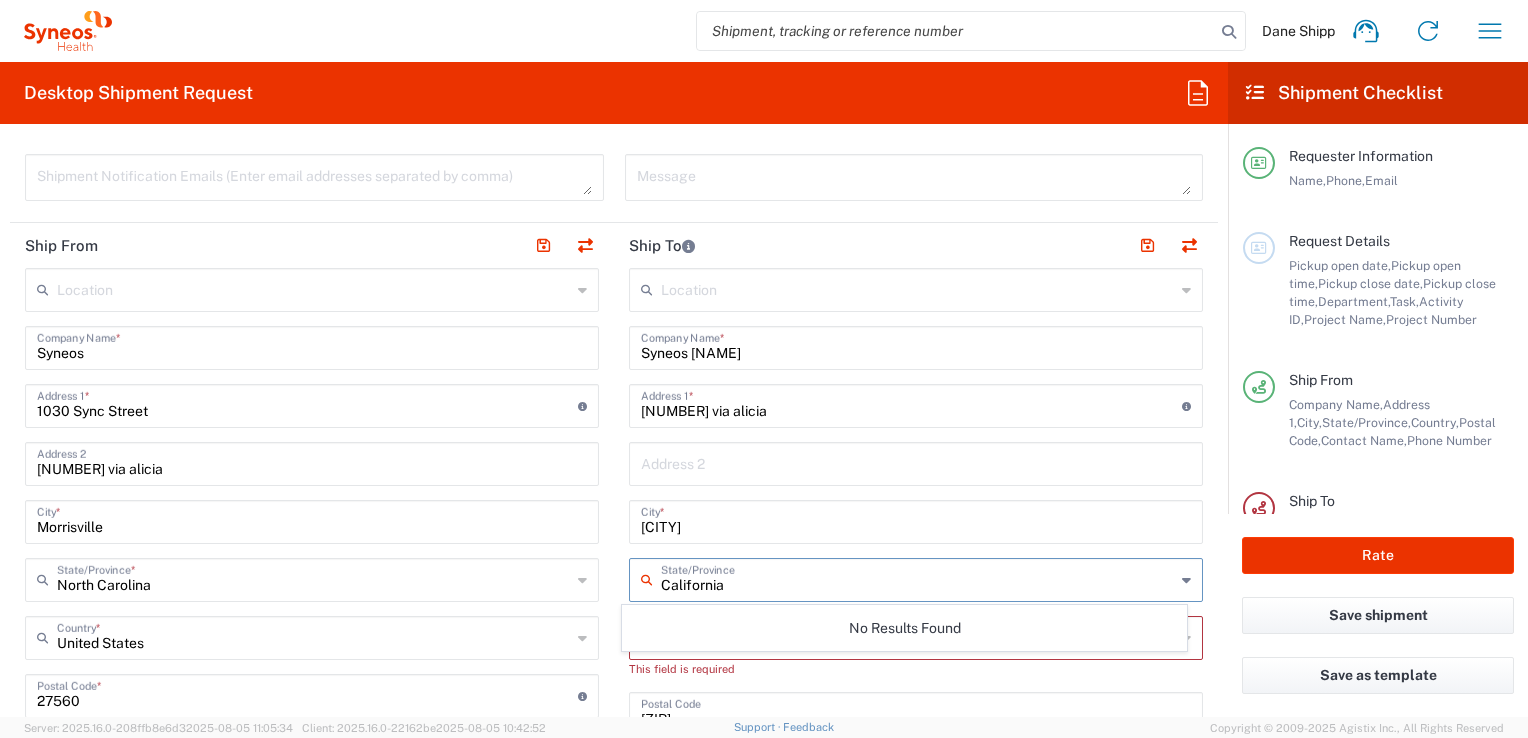 click on "California" at bounding box center (918, 578) 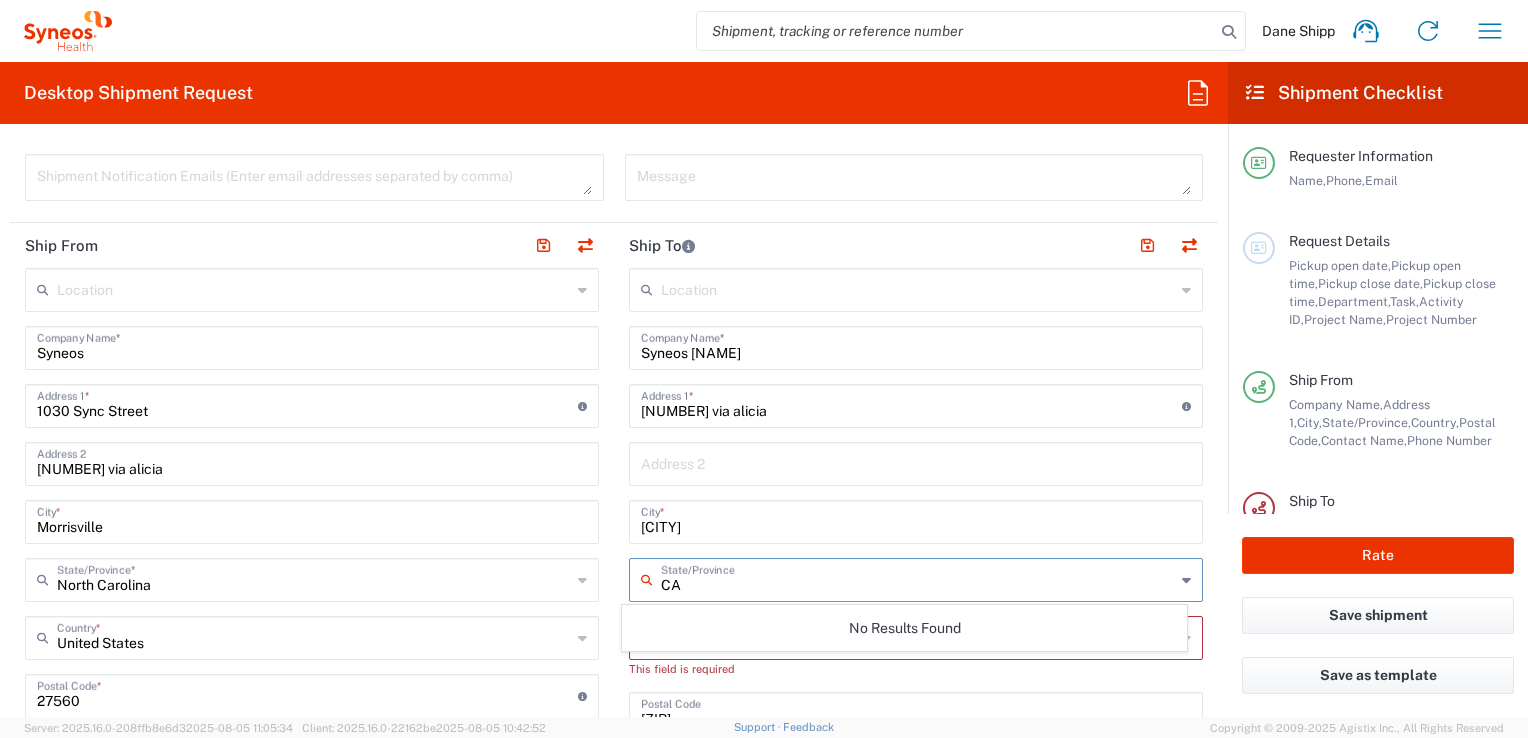 type on "CA" 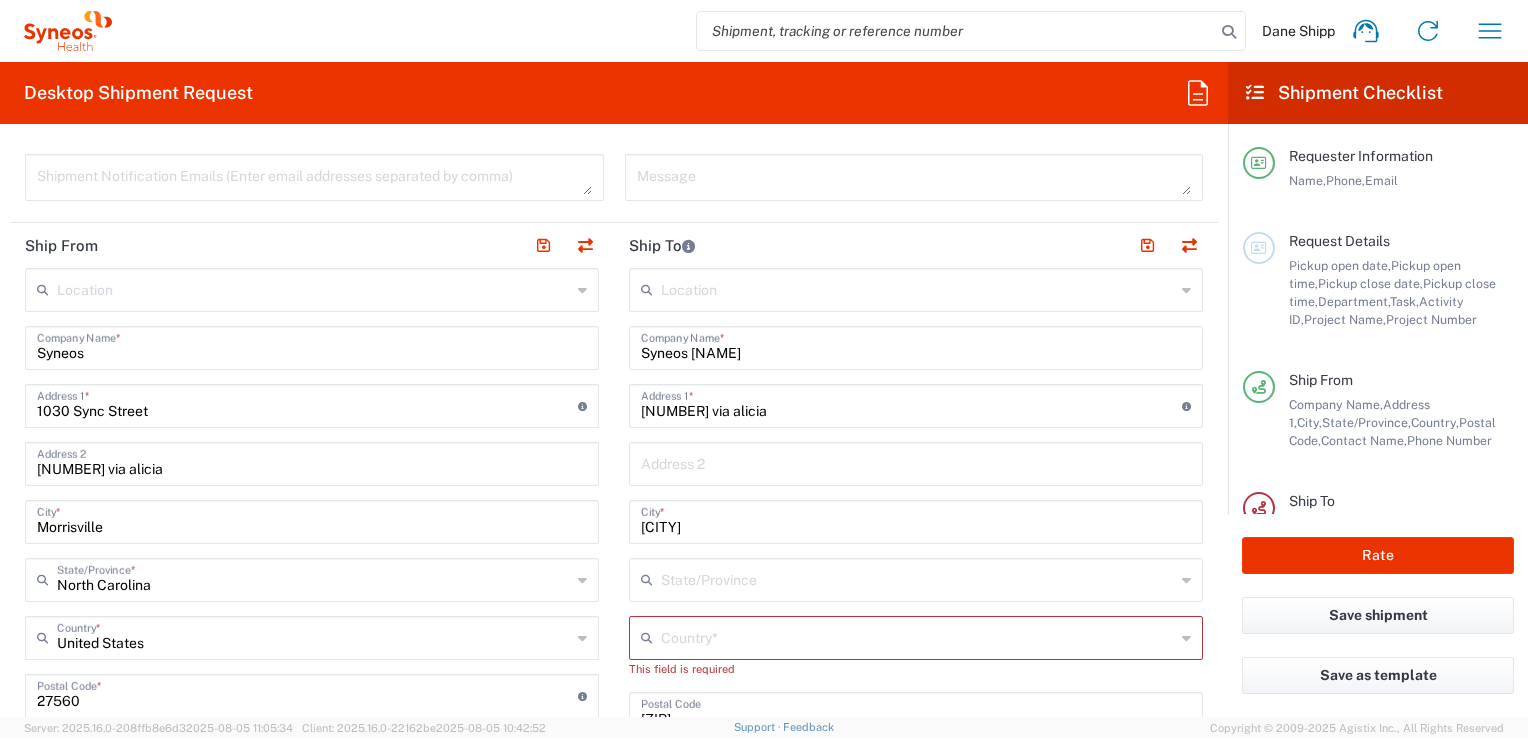 click 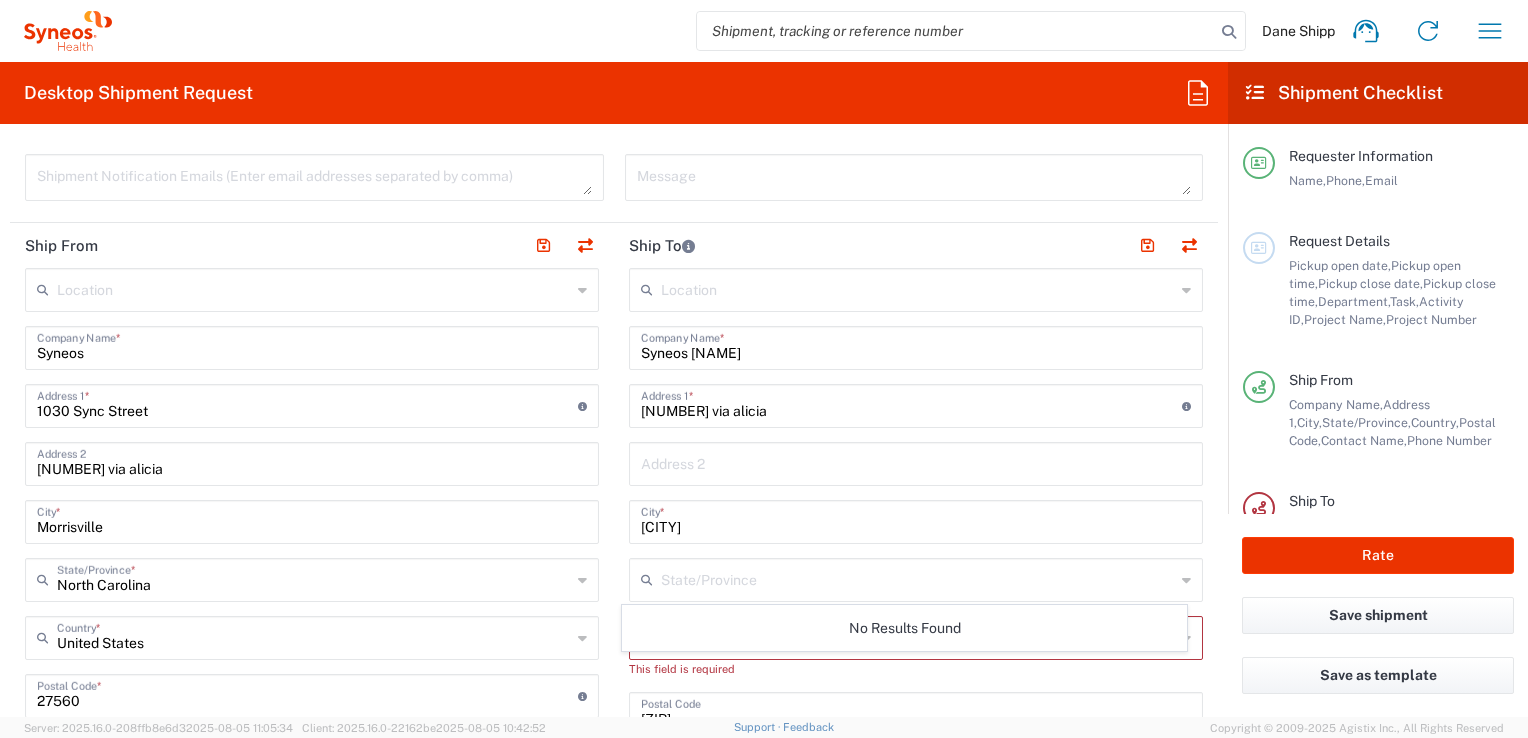 click on "No Results Found" 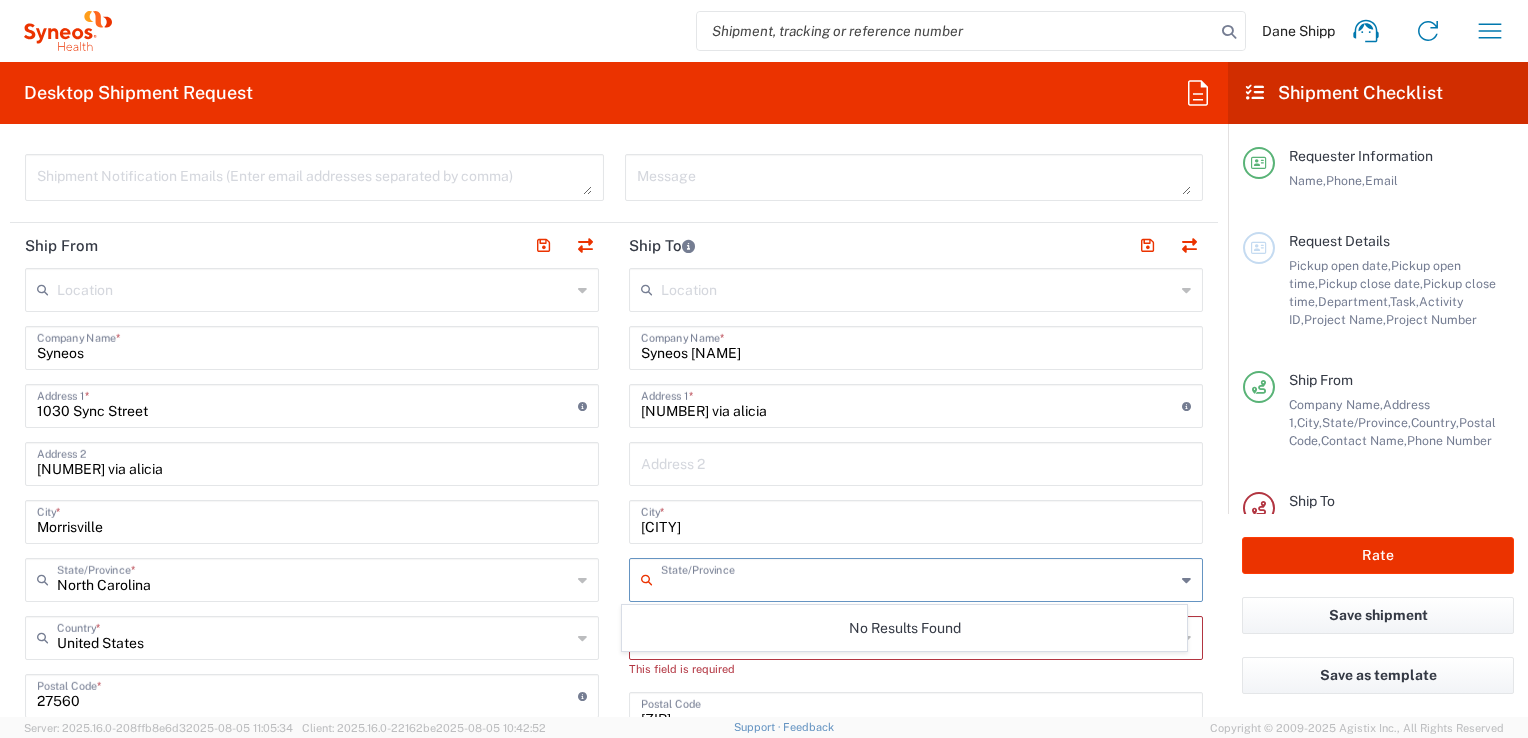 click at bounding box center (918, 578) 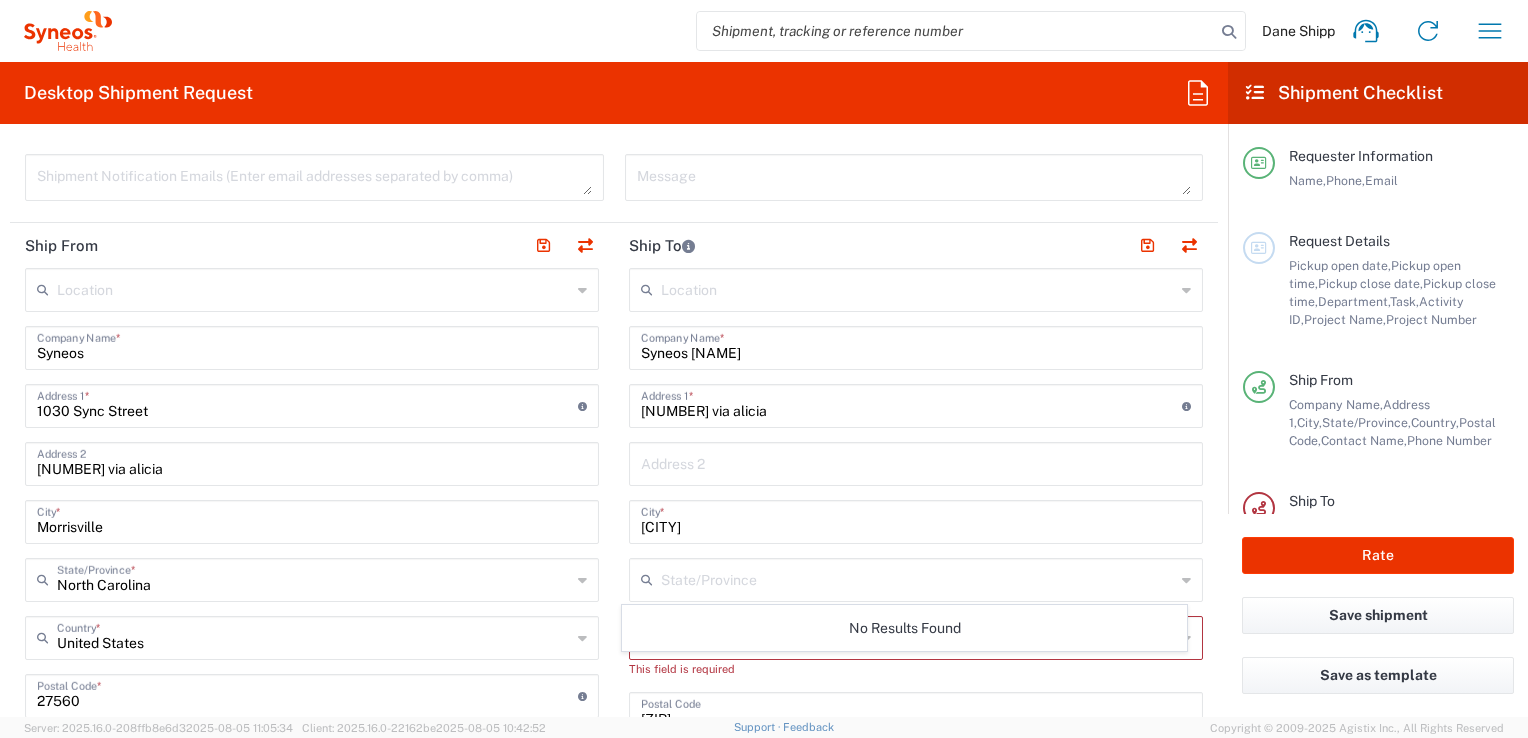 click 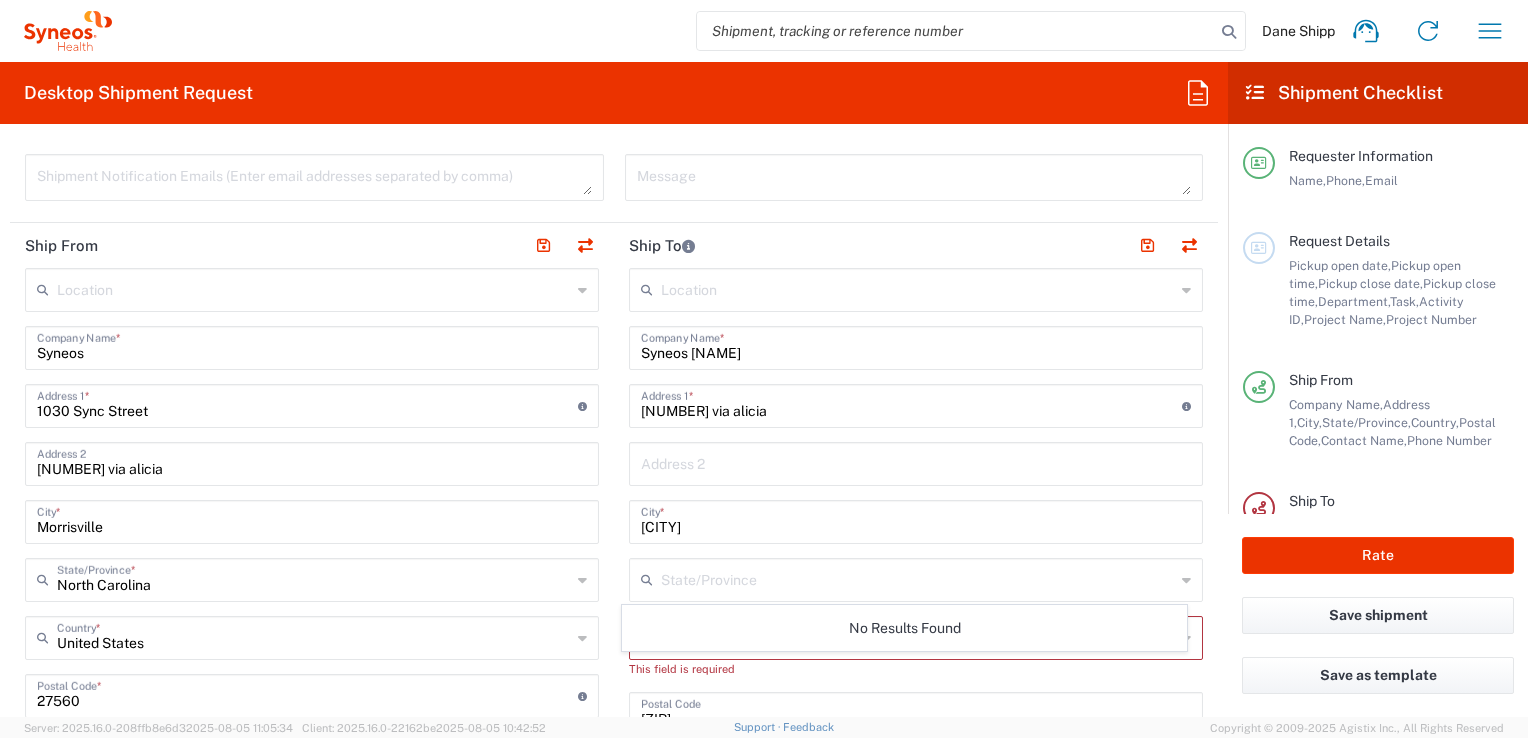 click 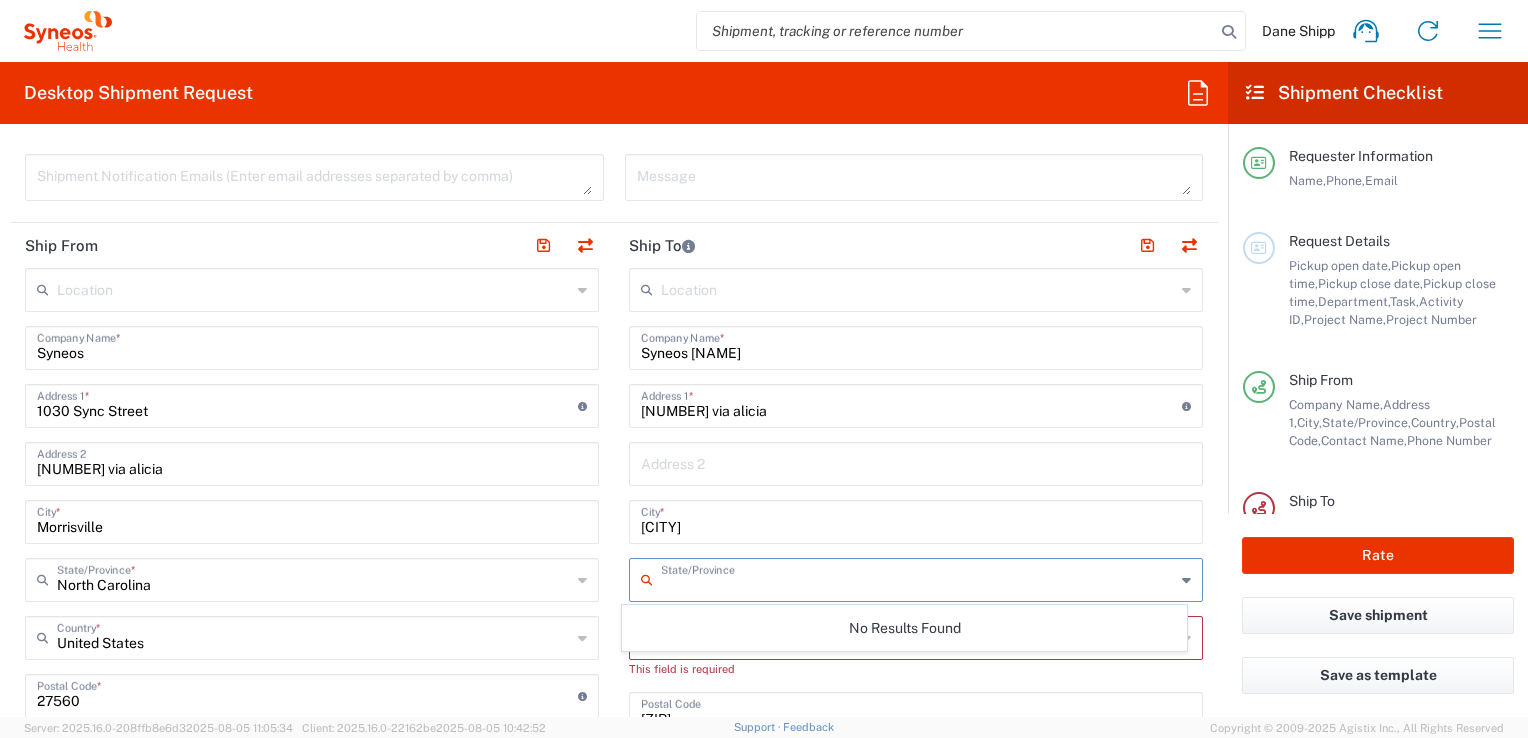 click 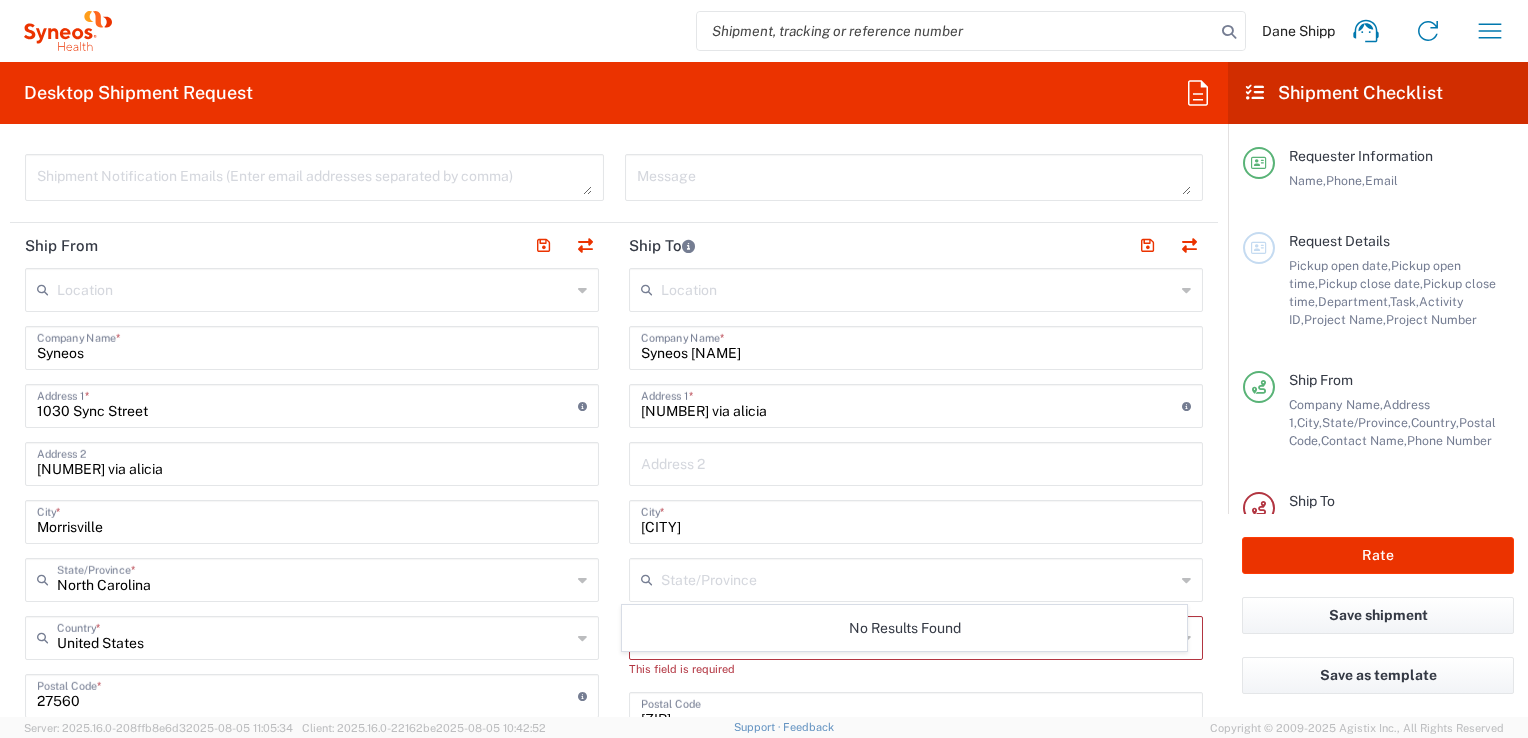 click 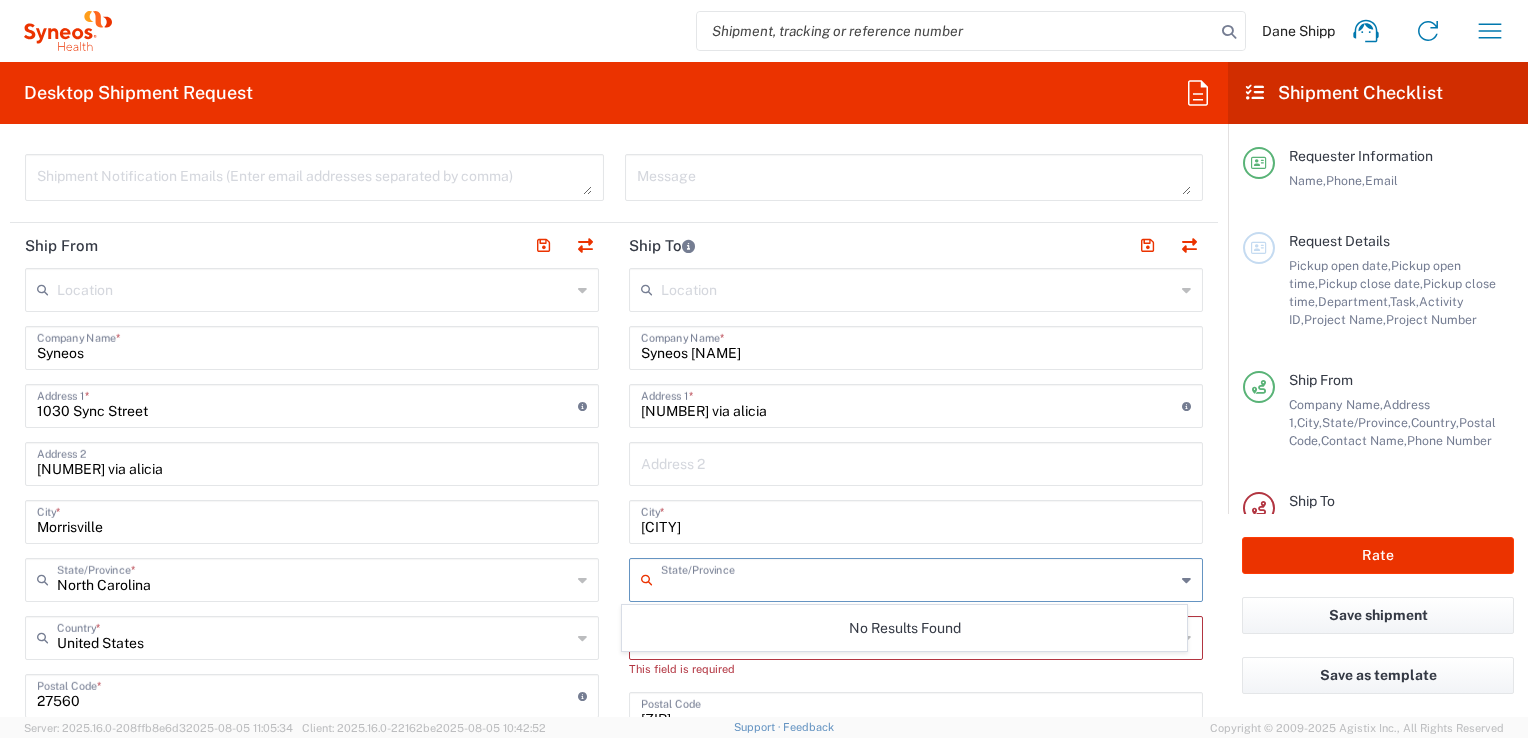 scroll, scrollTop: 1000, scrollLeft: 0, axis: vertical 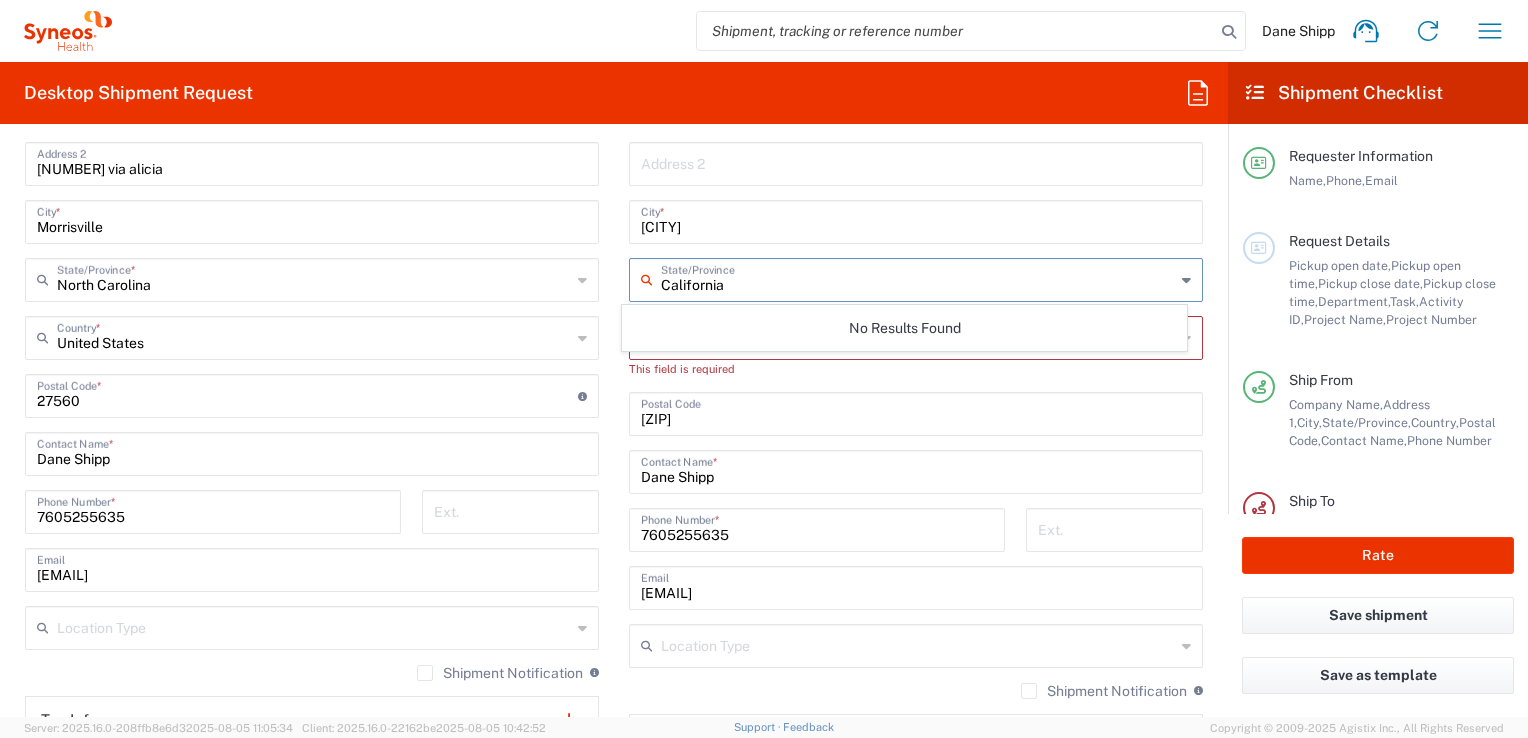 type on "California" 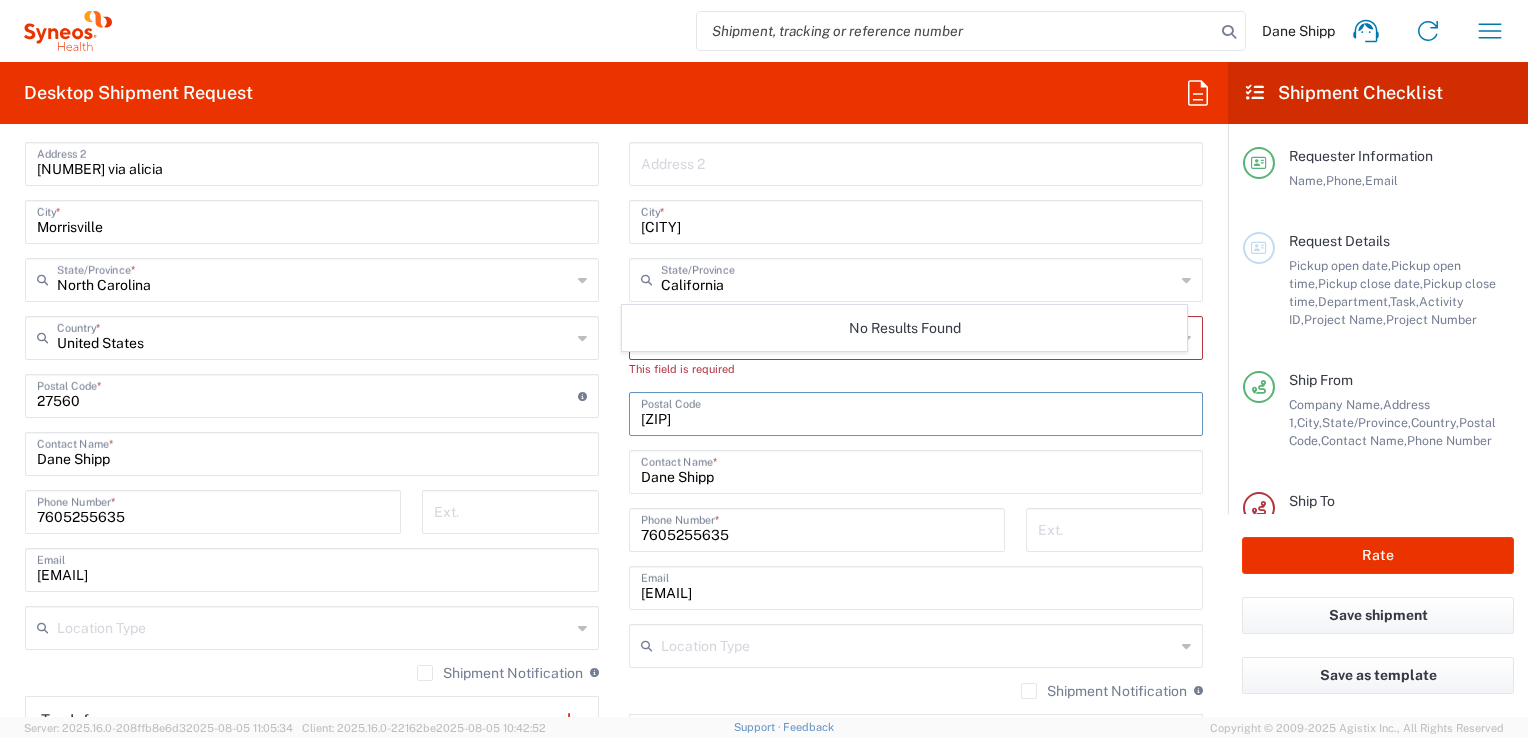 click at bounding box center [916, 412] 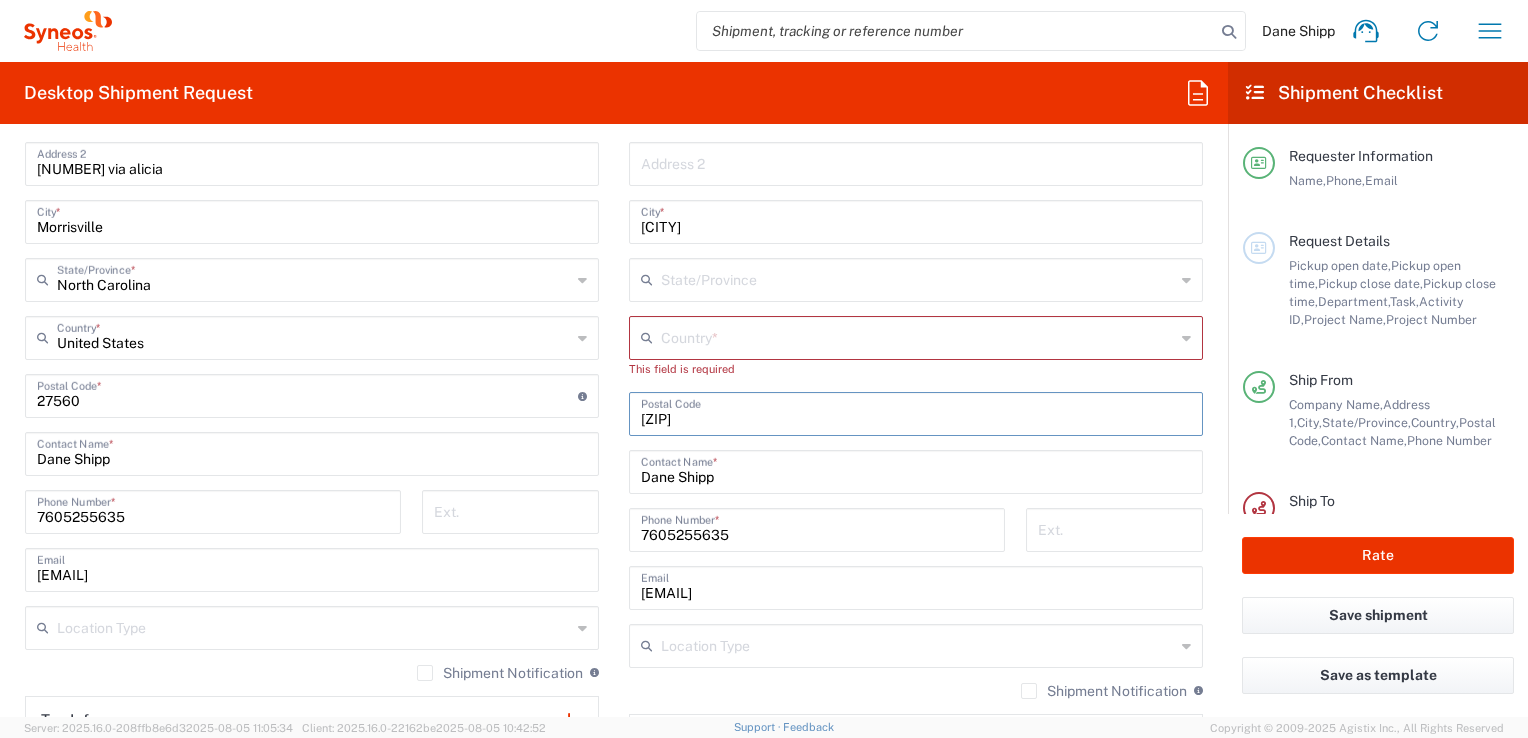 click at bounding box center [918, 278] 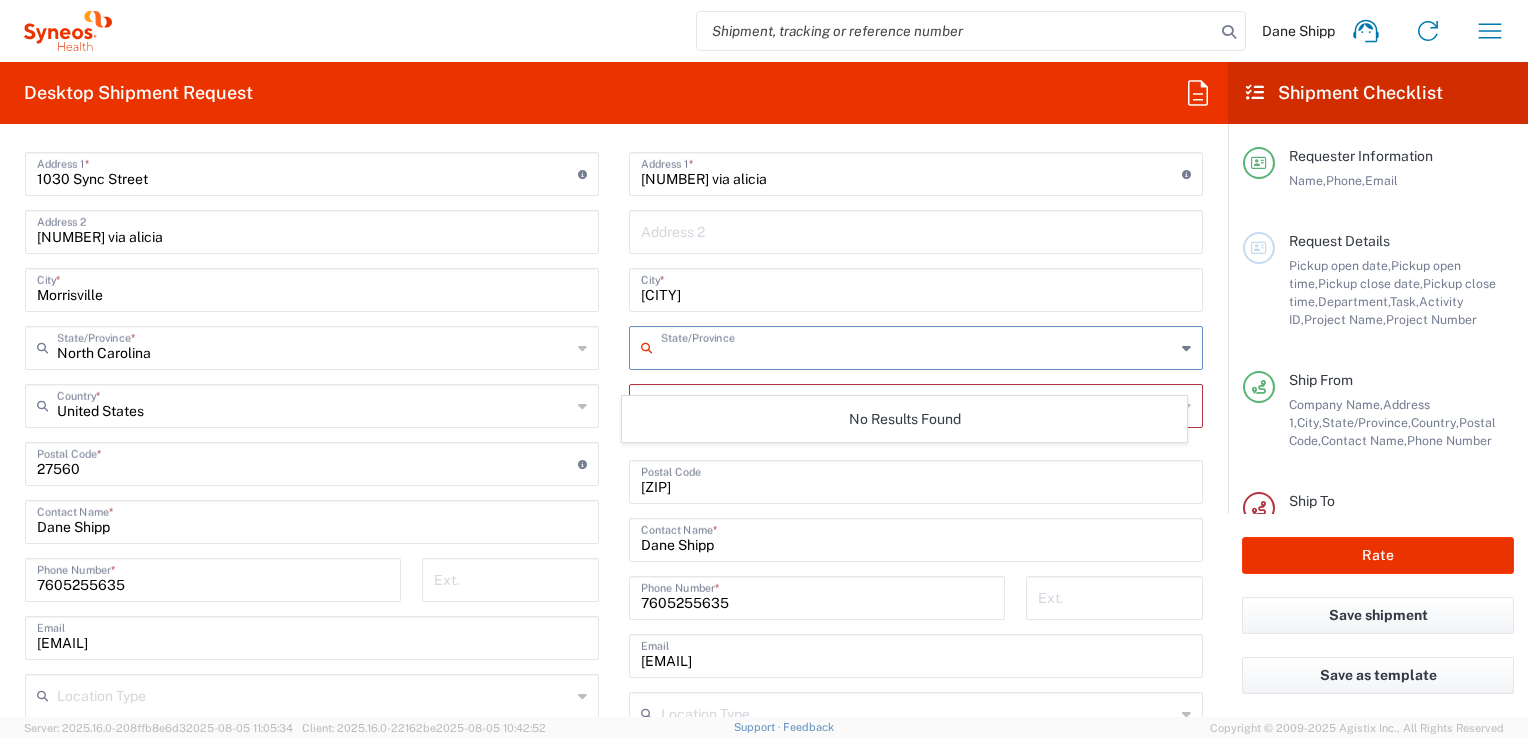 scroll, scrollTop: 900, scrollLeft: 0, axis: vertical 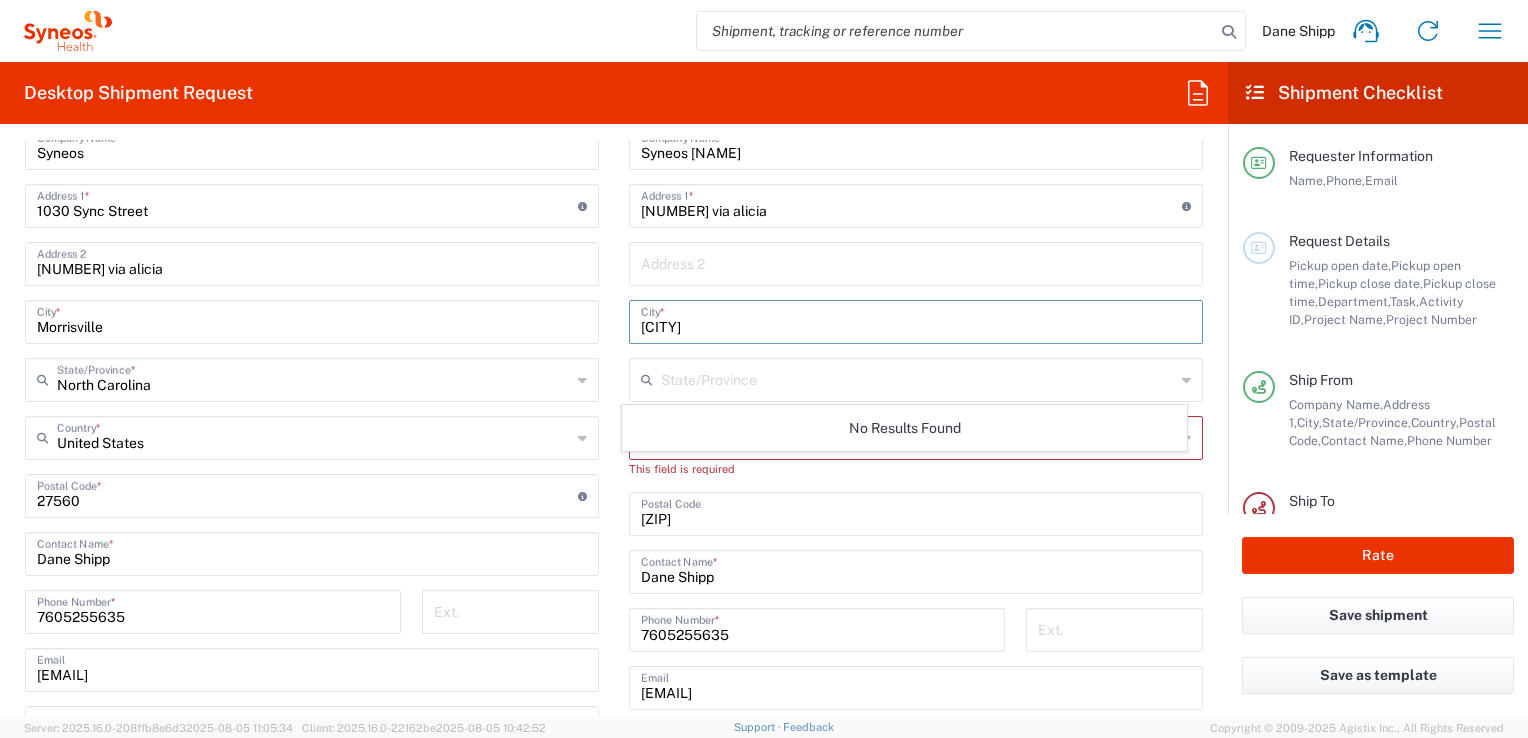 type on "[CITY]" 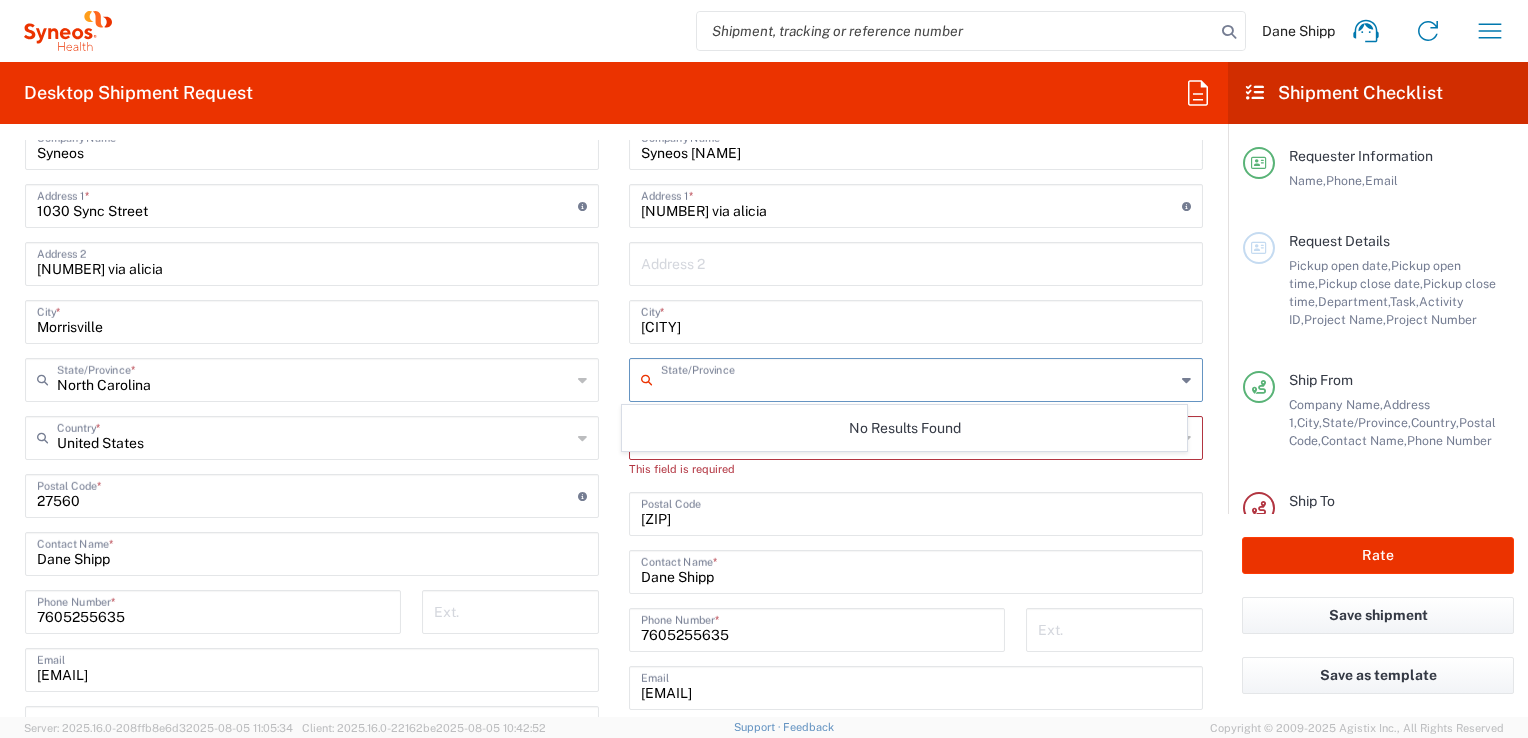 click at bounding box center (918, 378) 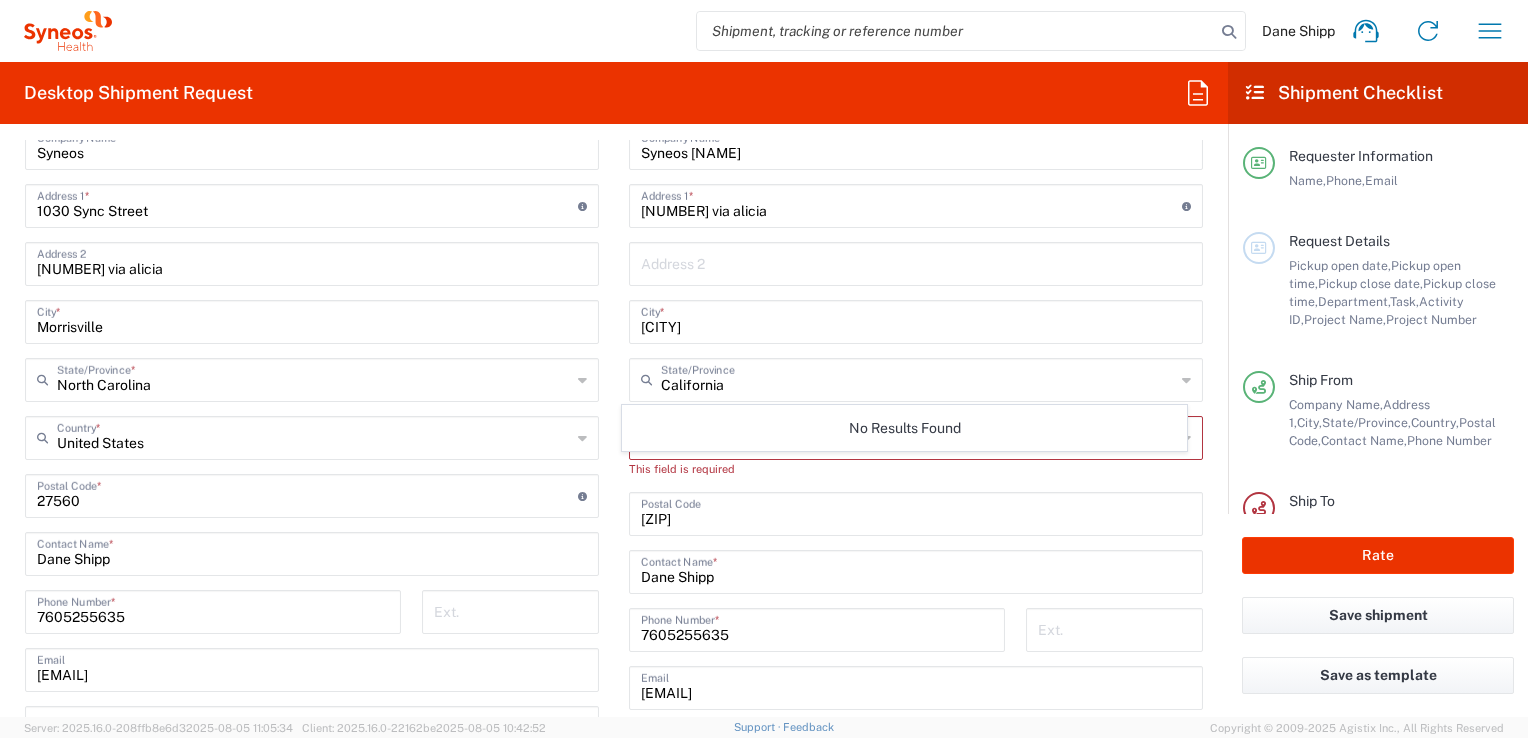 click 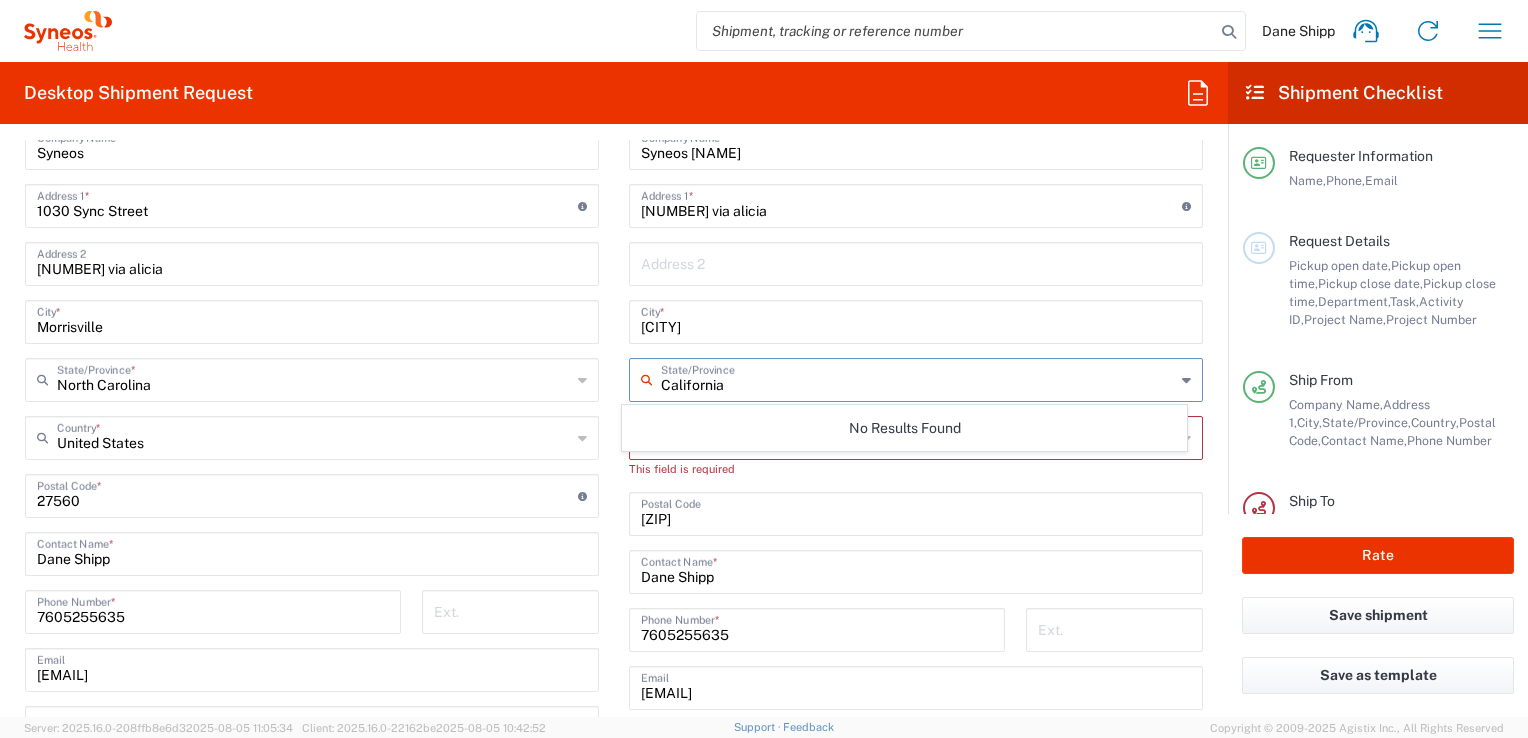 click 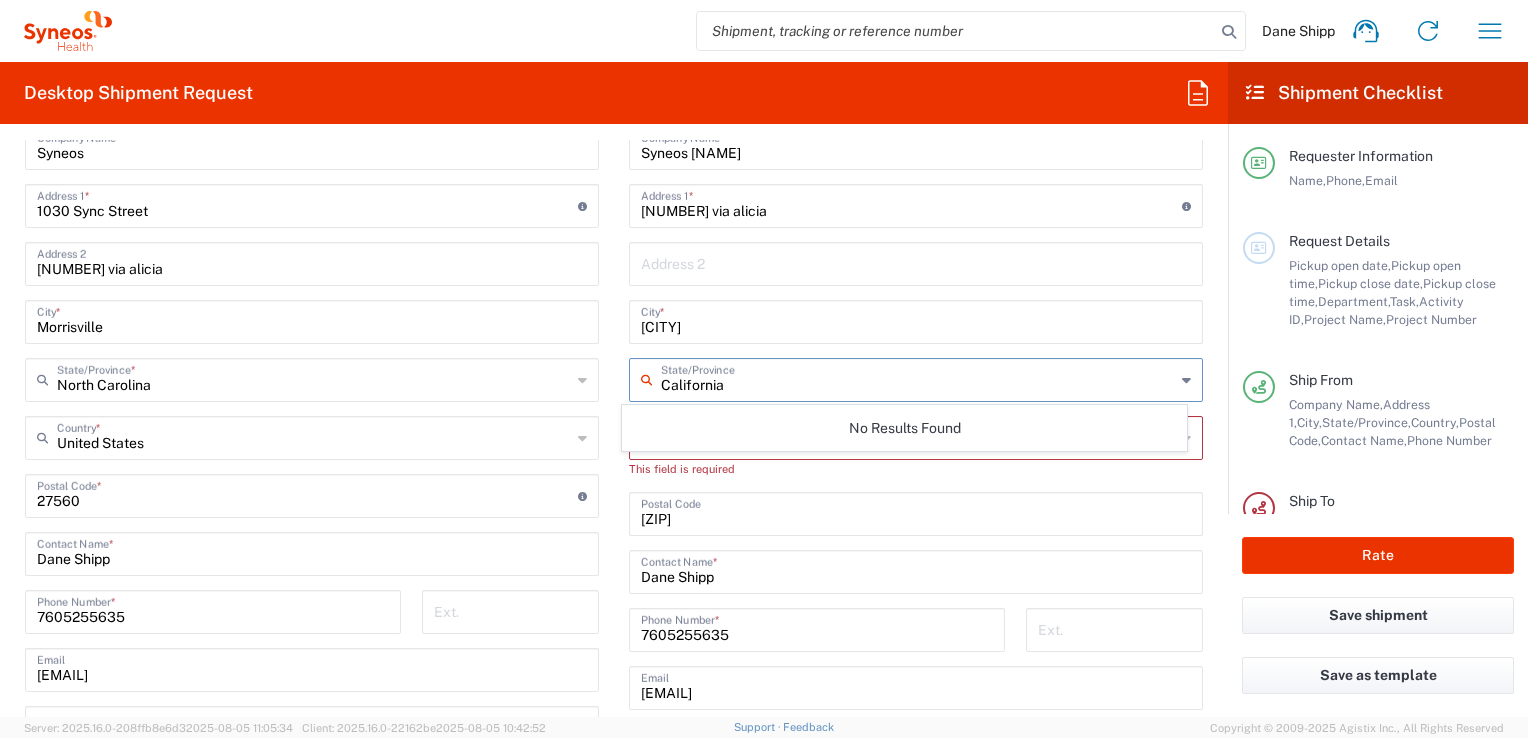 drag, startPoint x: 732, startPoint y: 386, endPoint x: 664, endPoint y: 383, distance: 68.06615 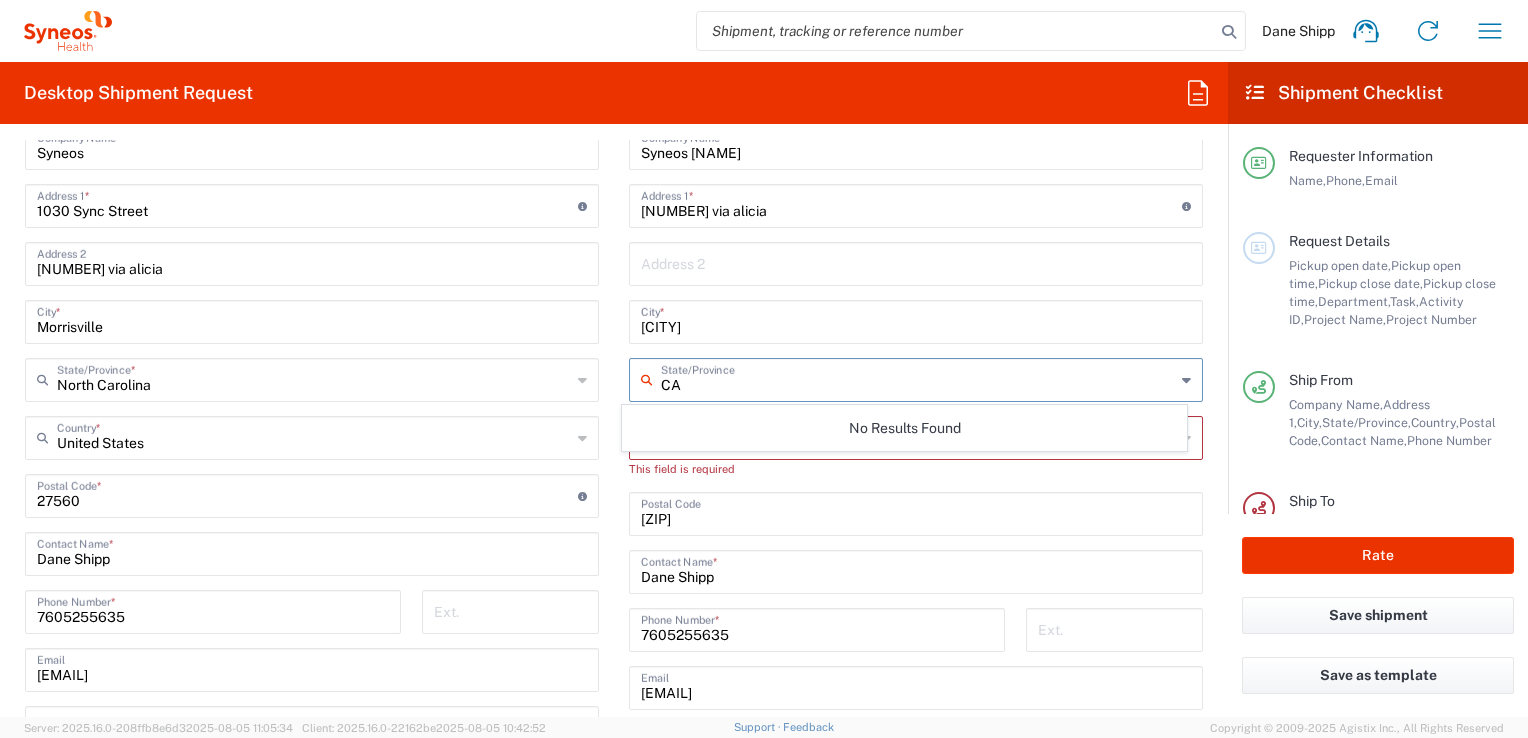 click on "CA" at bounding box center [918, 378] 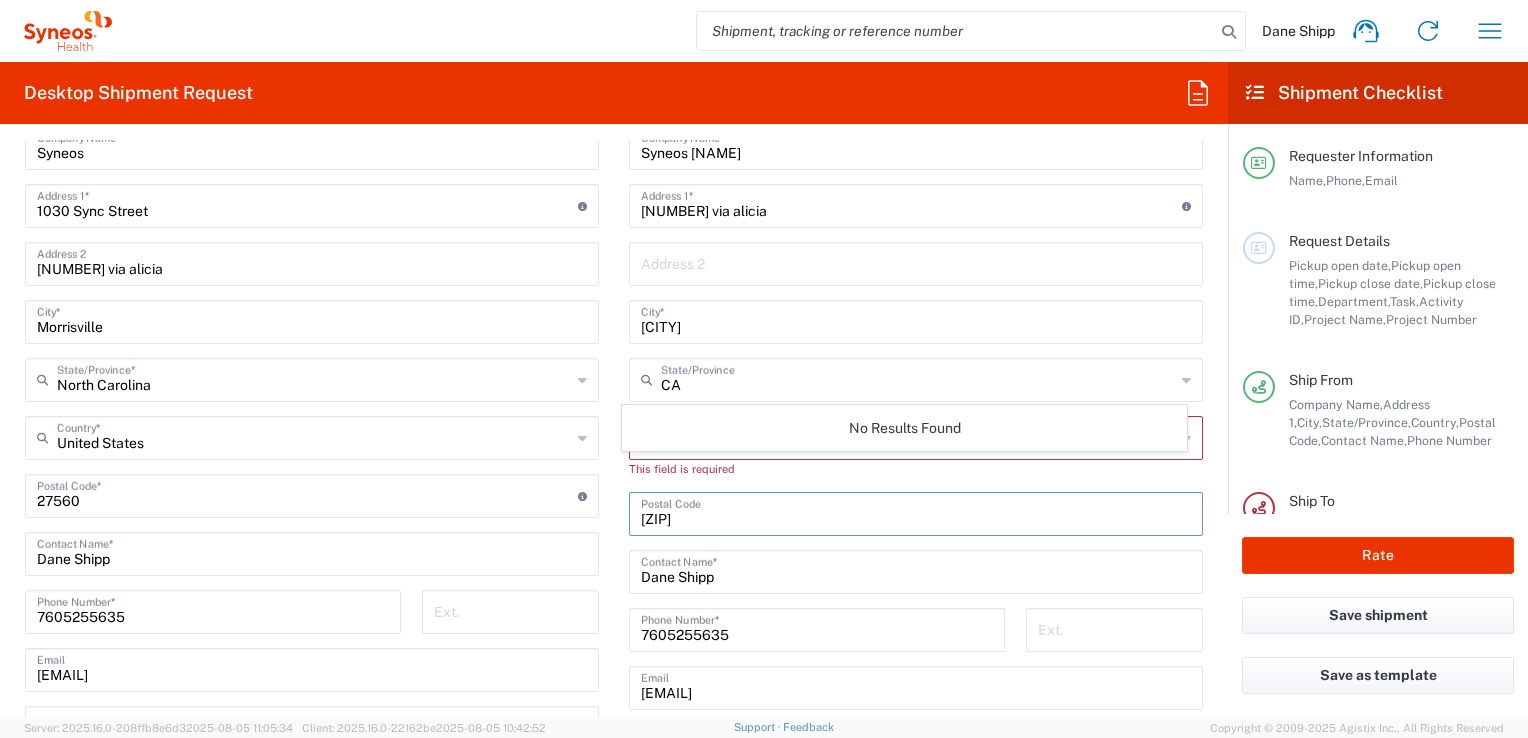 click at bounding box center (916, 512) 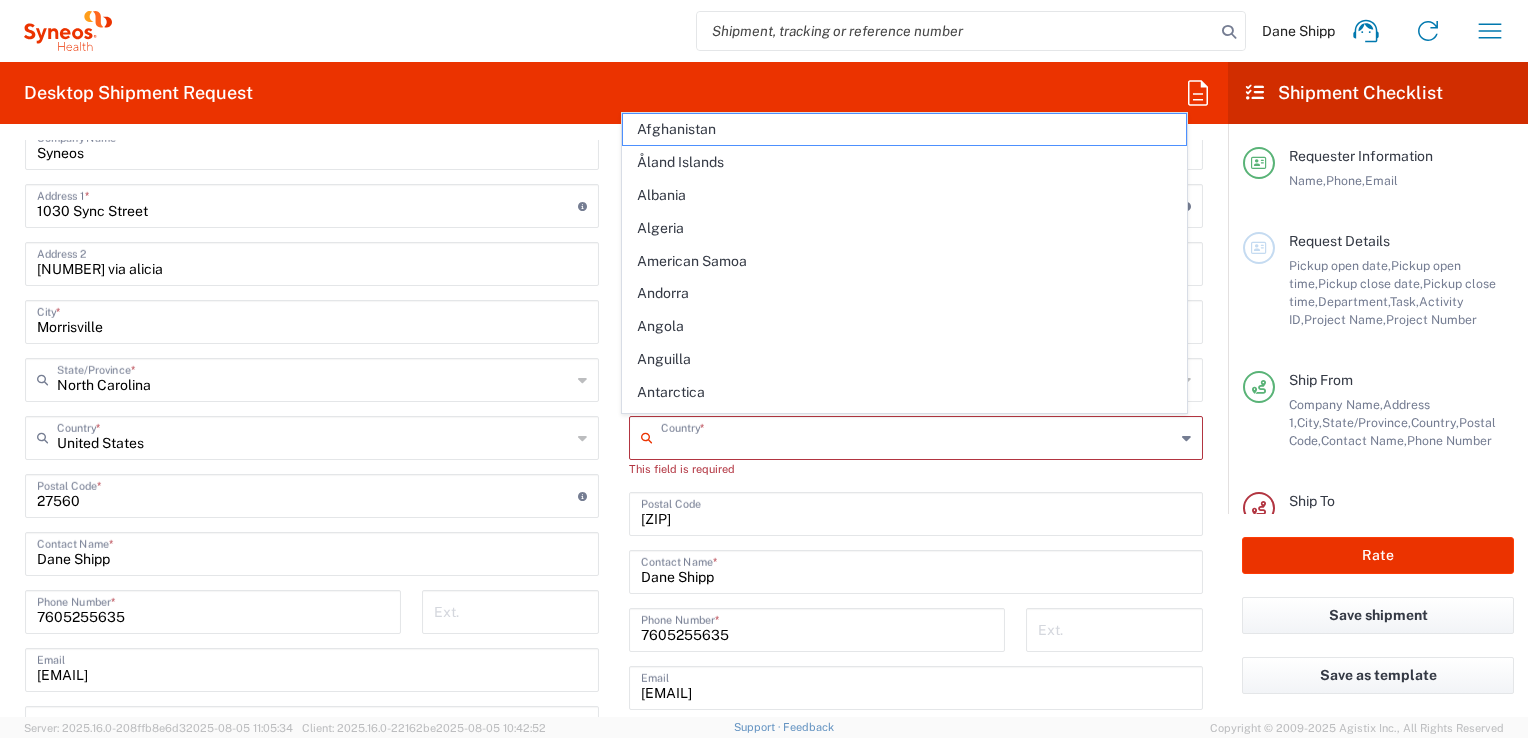click at bounding box center [918, 436] 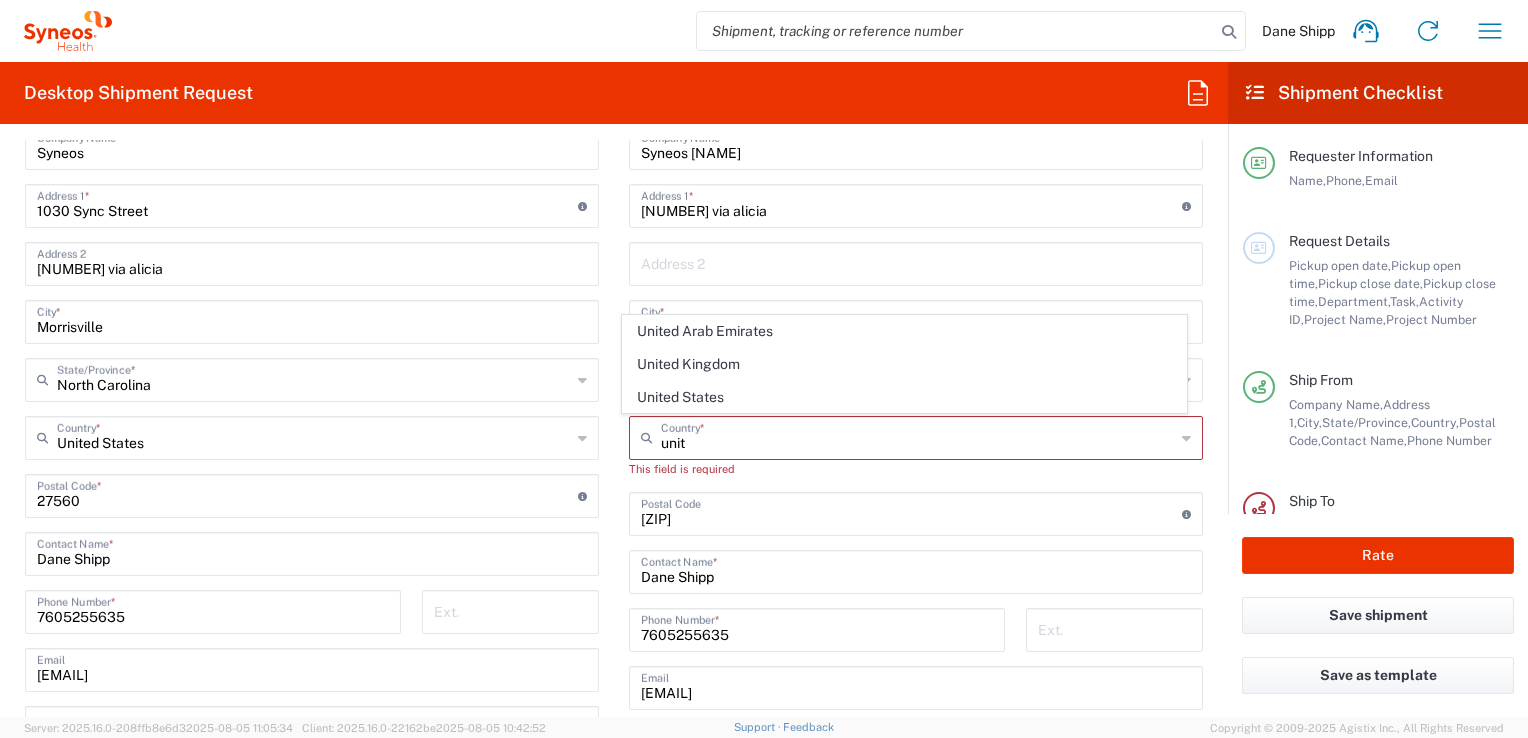 click on "United States" 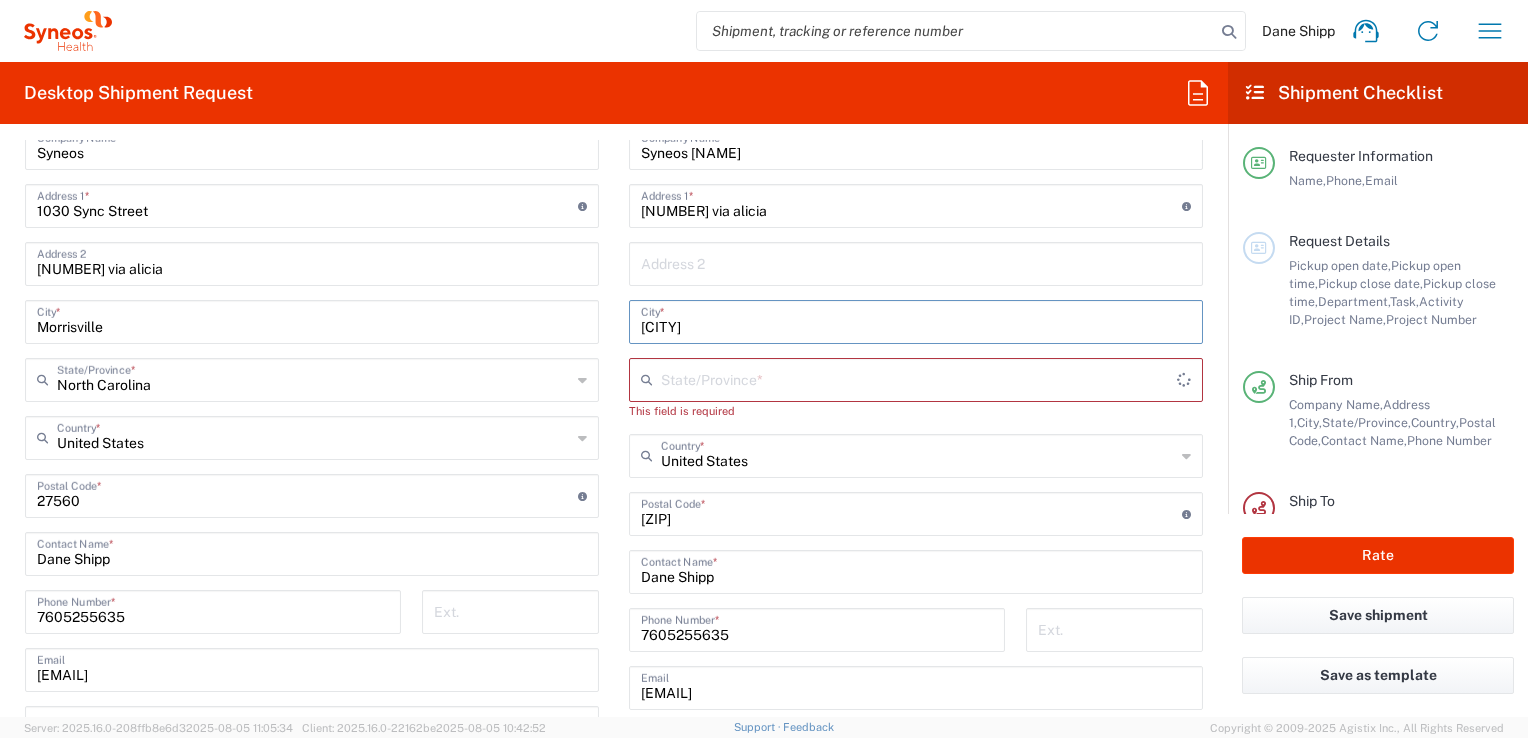 click on "[CITY]" at bounding box center (916, 320) 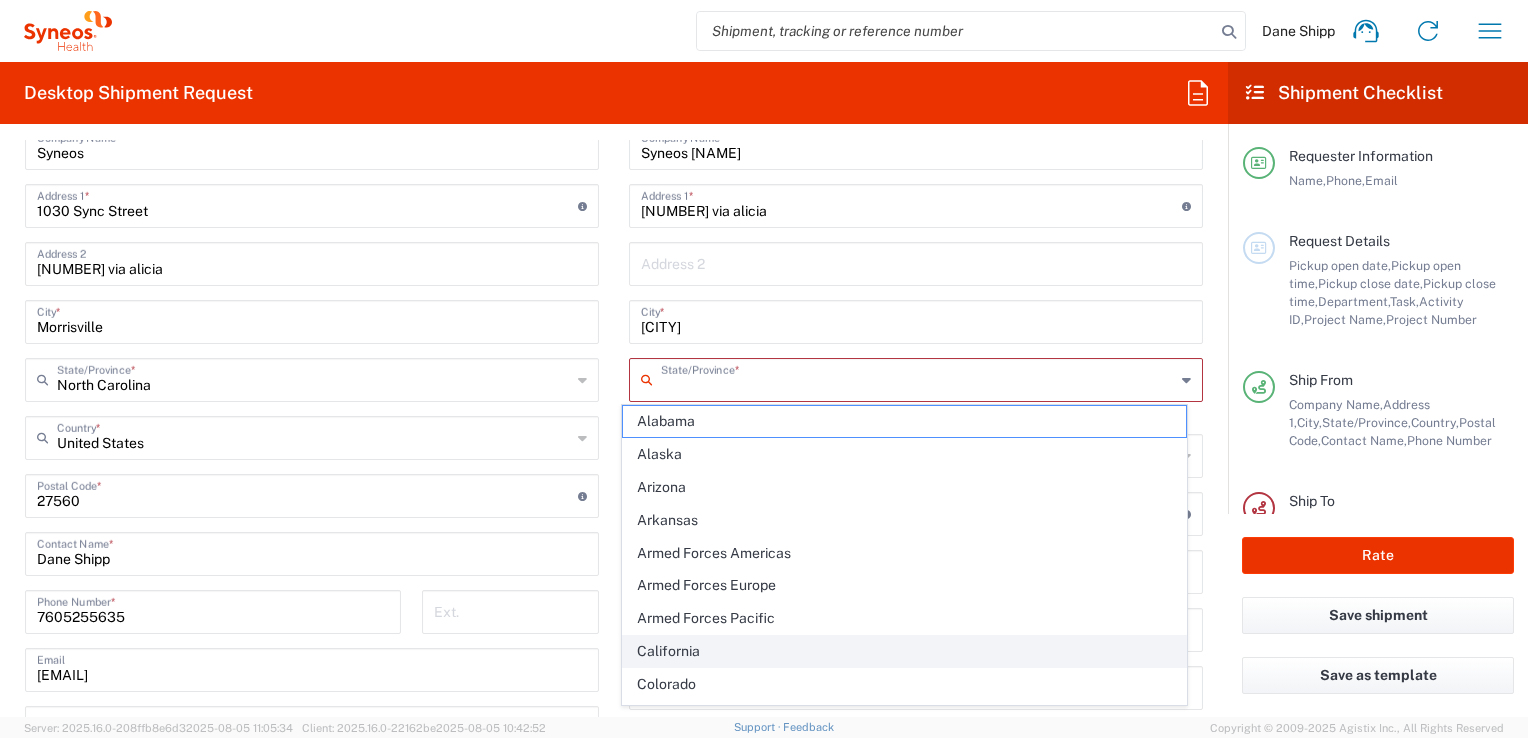 click on "California" 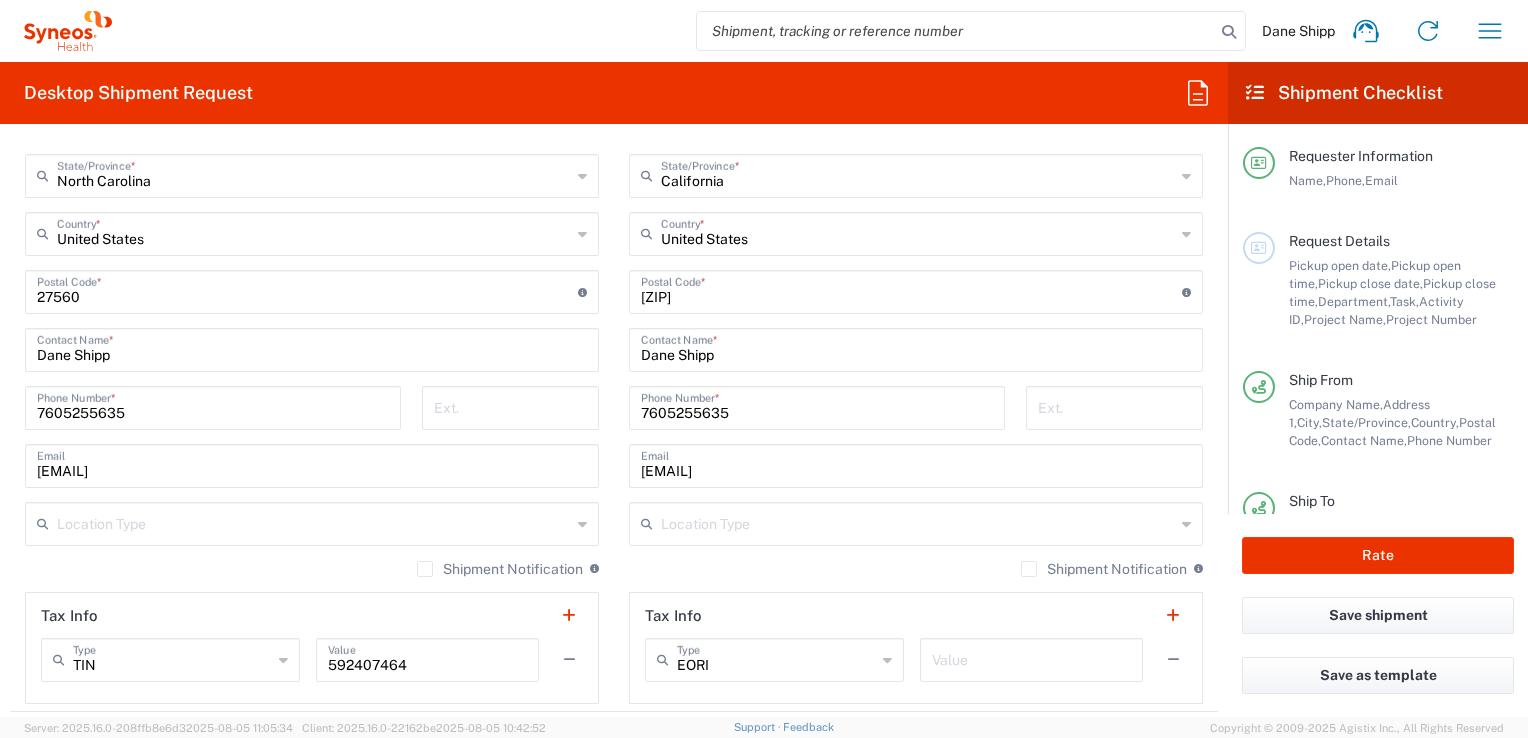 scroll, scrollTop: 1200, scrollLeft: 0, axis: vertical 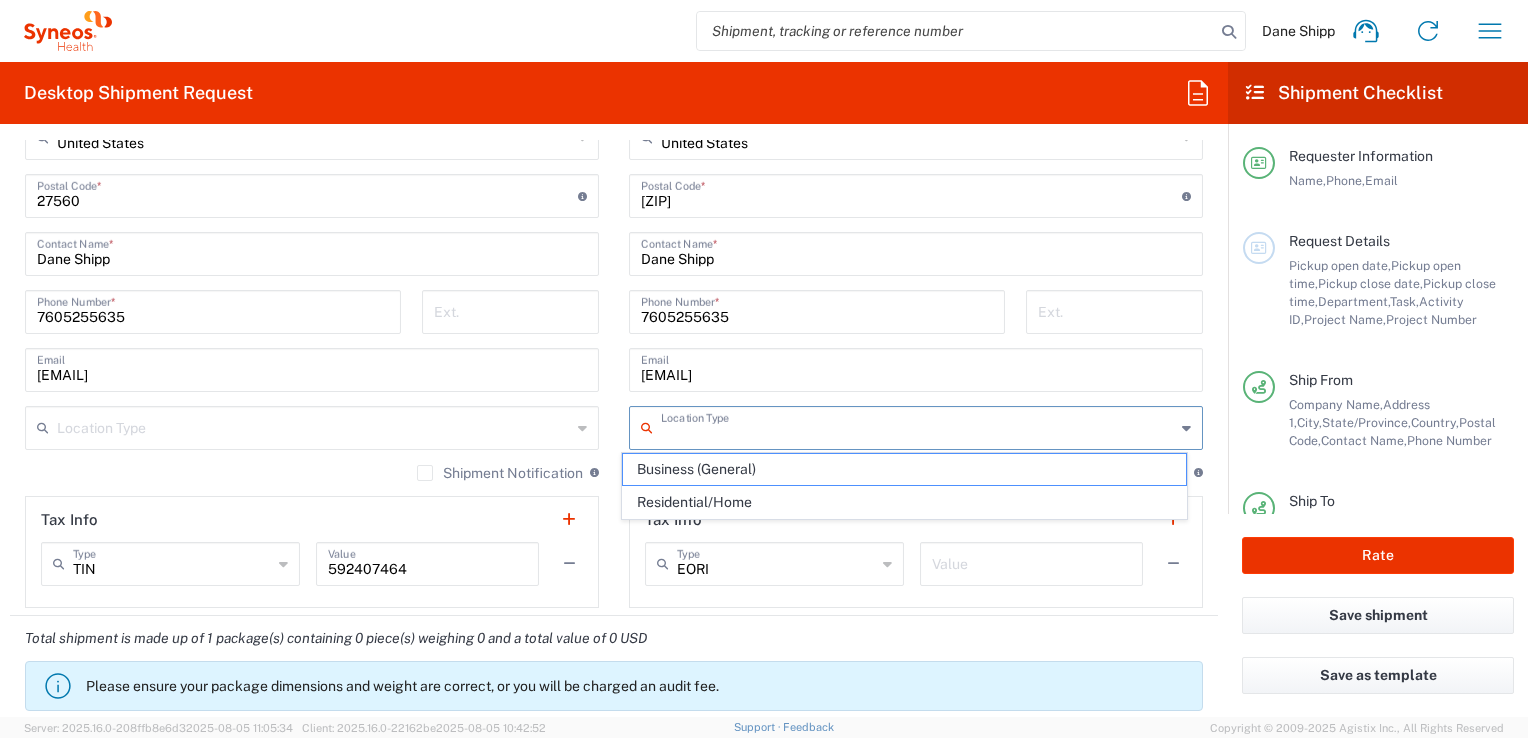 click at bounding box center (918, 426) 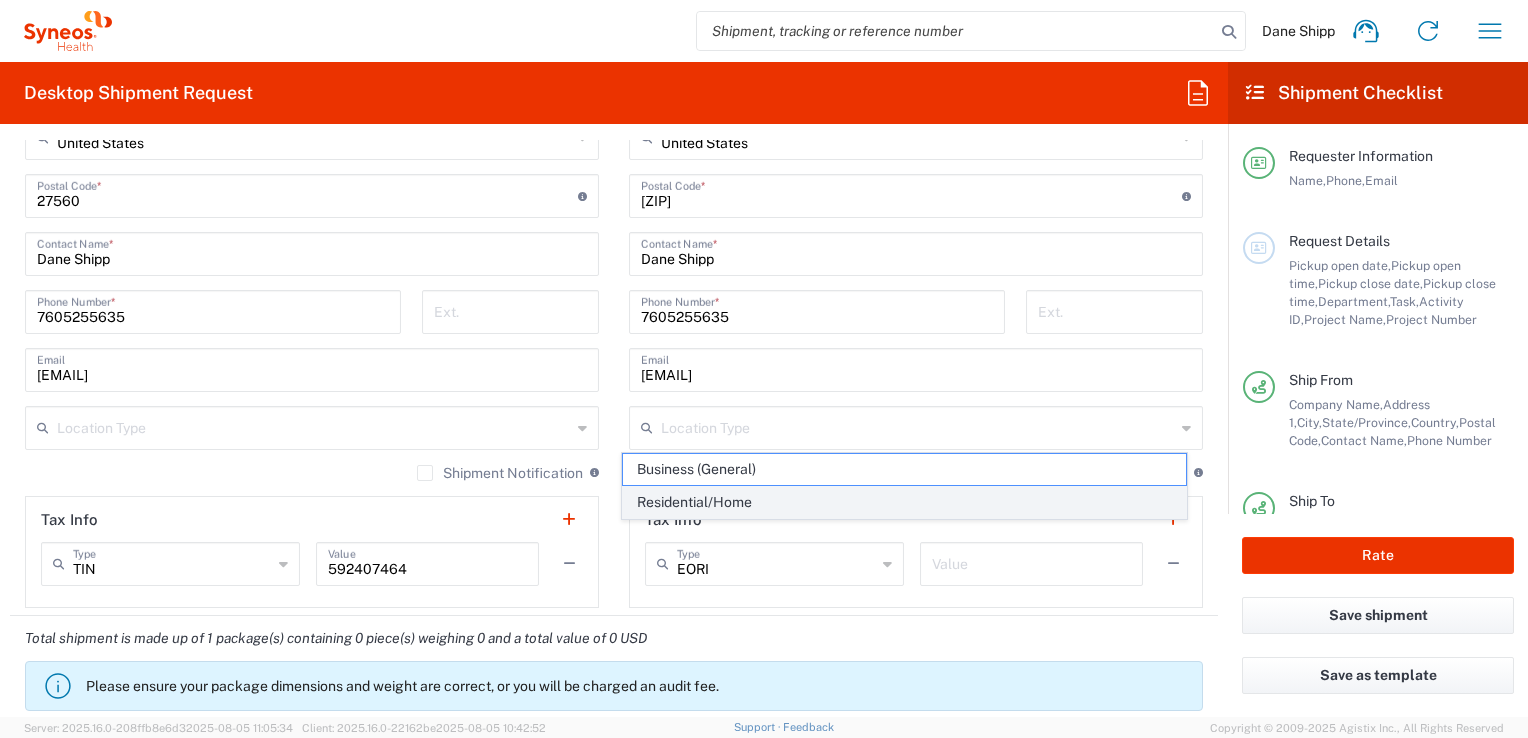 click on "Residential/Home" 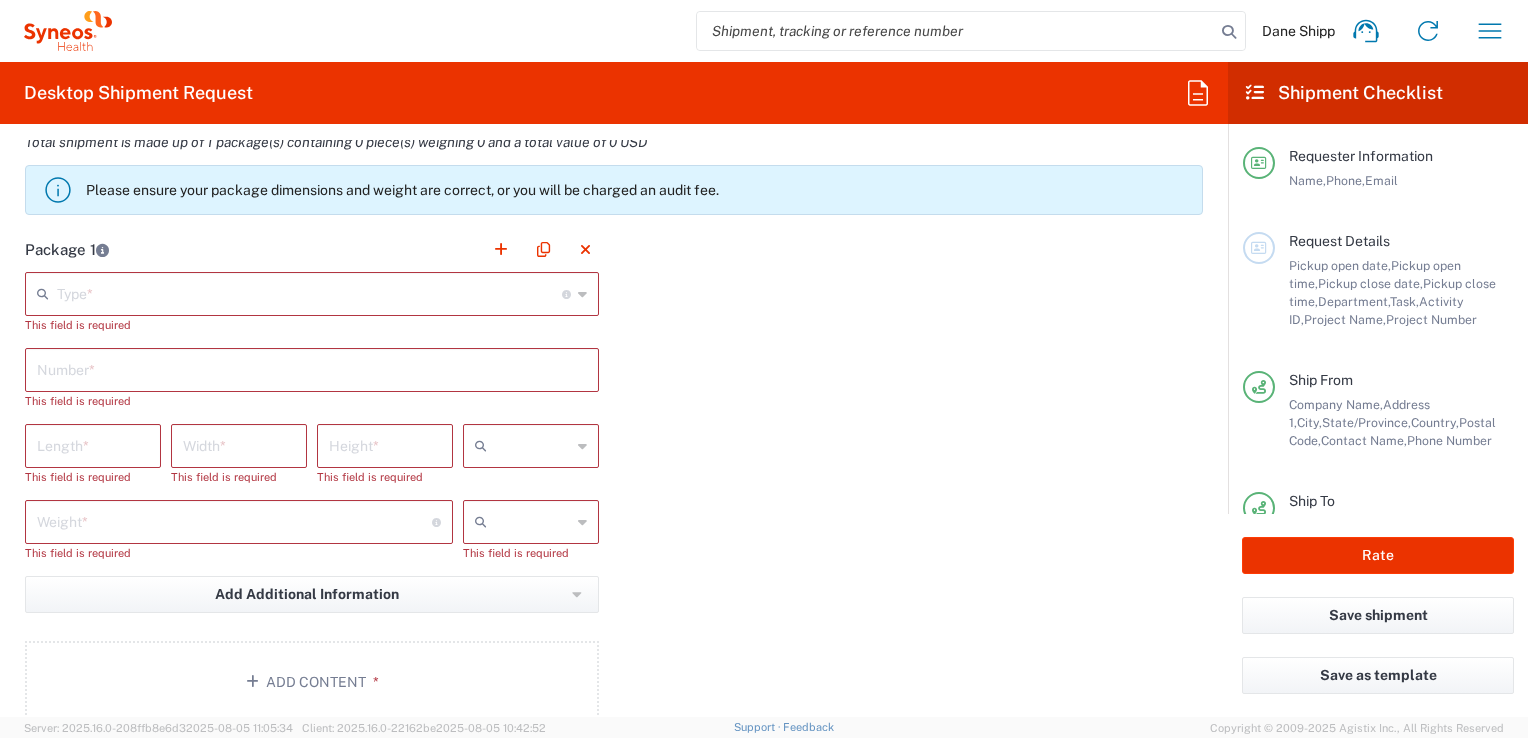 scroll, scrollTop: 1700, scrollLeft: 0, axis: vertical 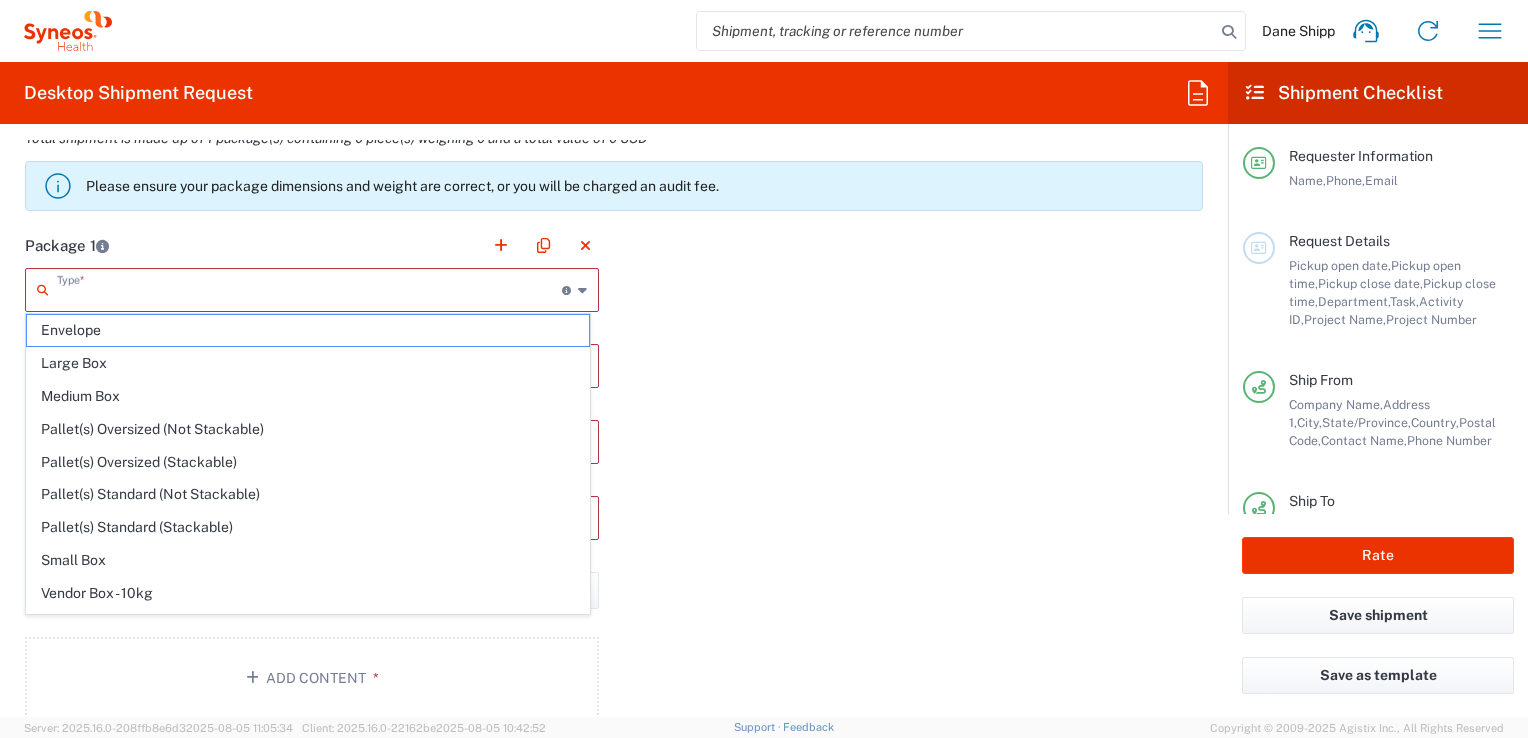 click at bounding box center (309, 288) 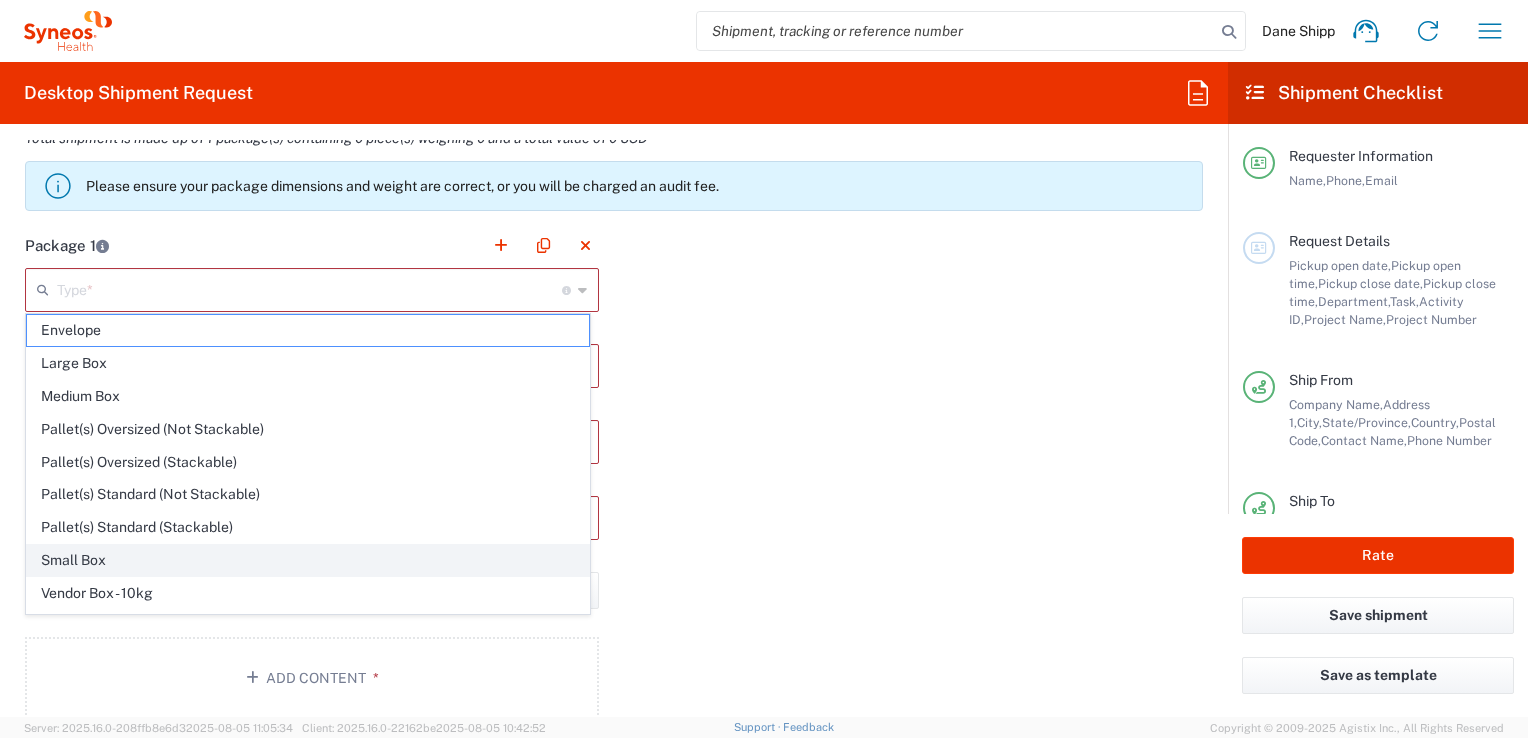 click on "Small Box" 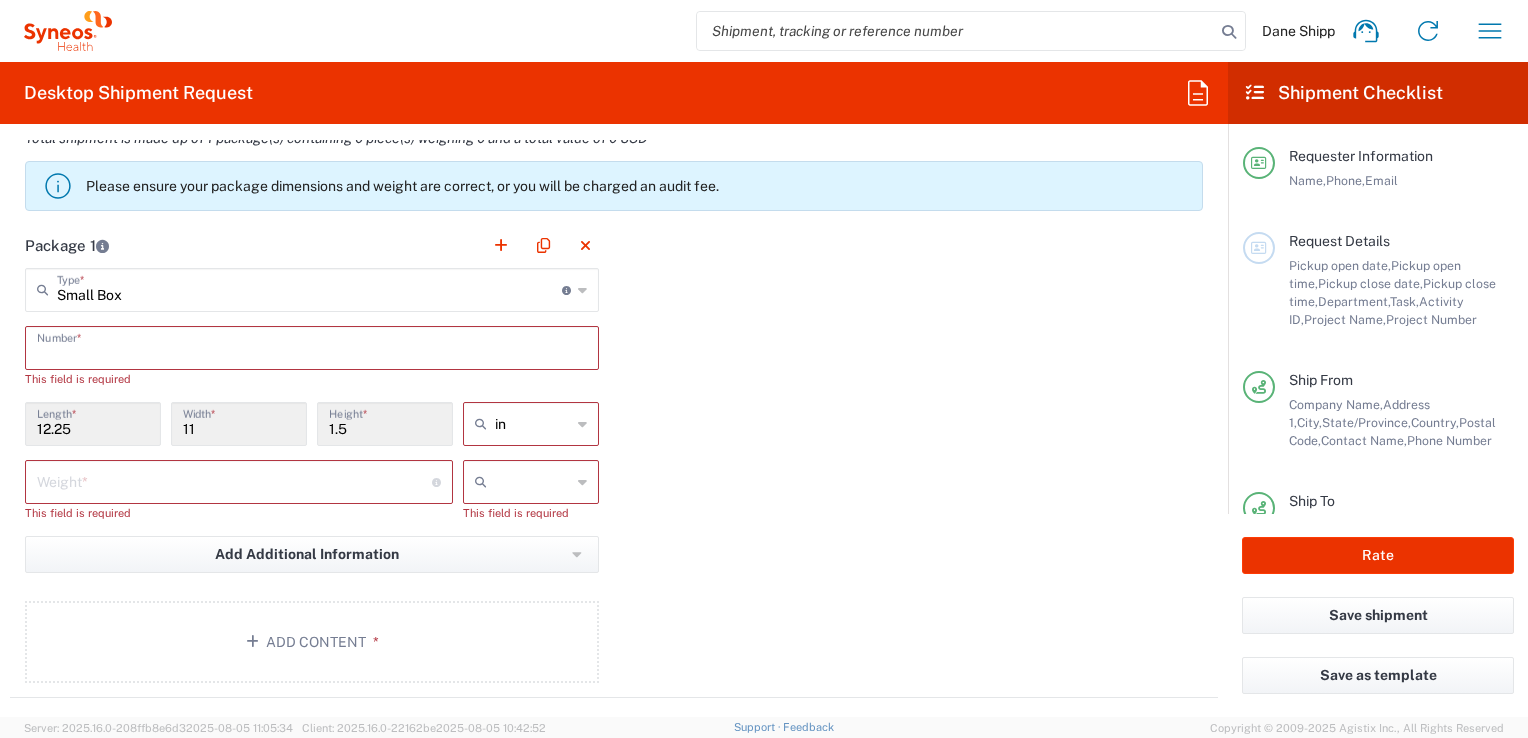 click at bounding box center [312, 346] 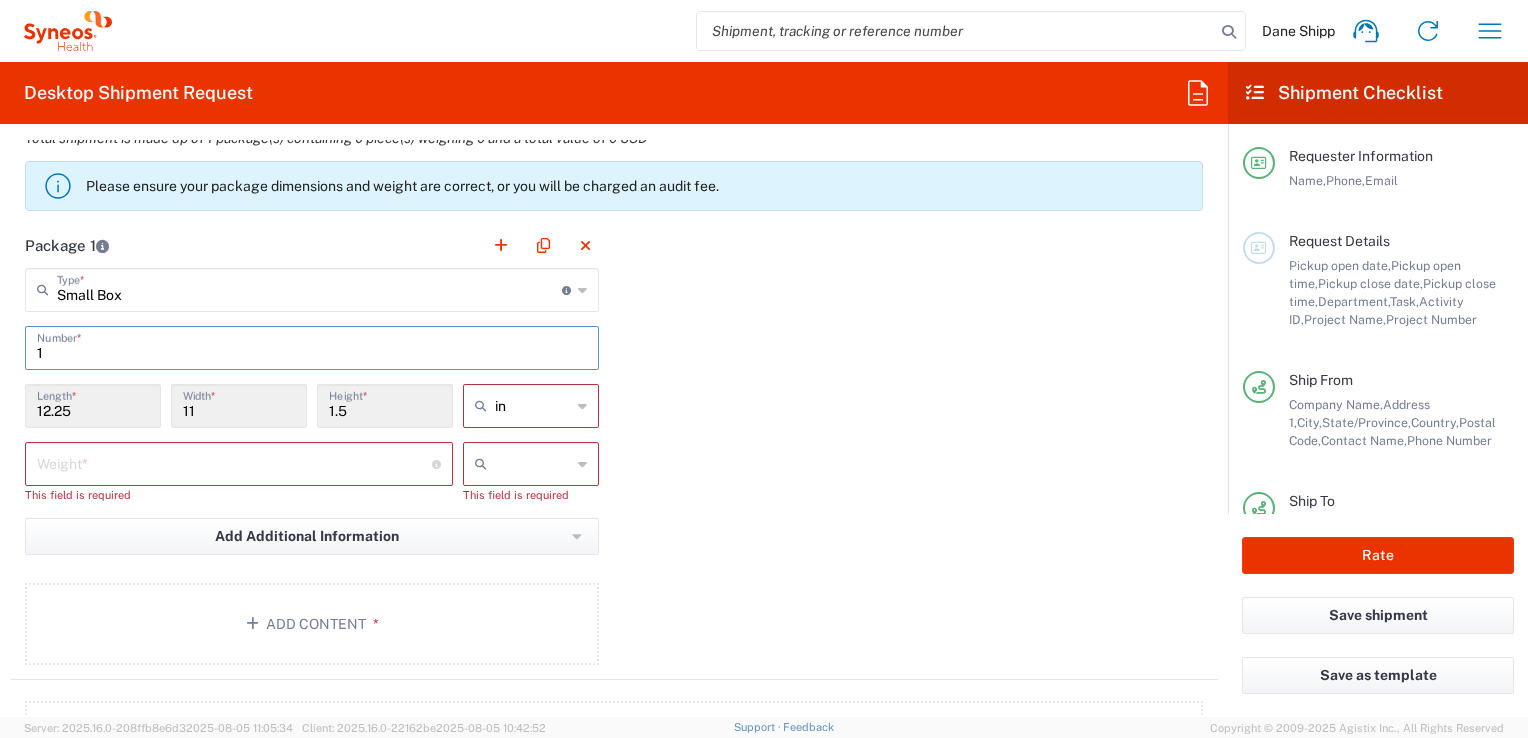 type on "1" 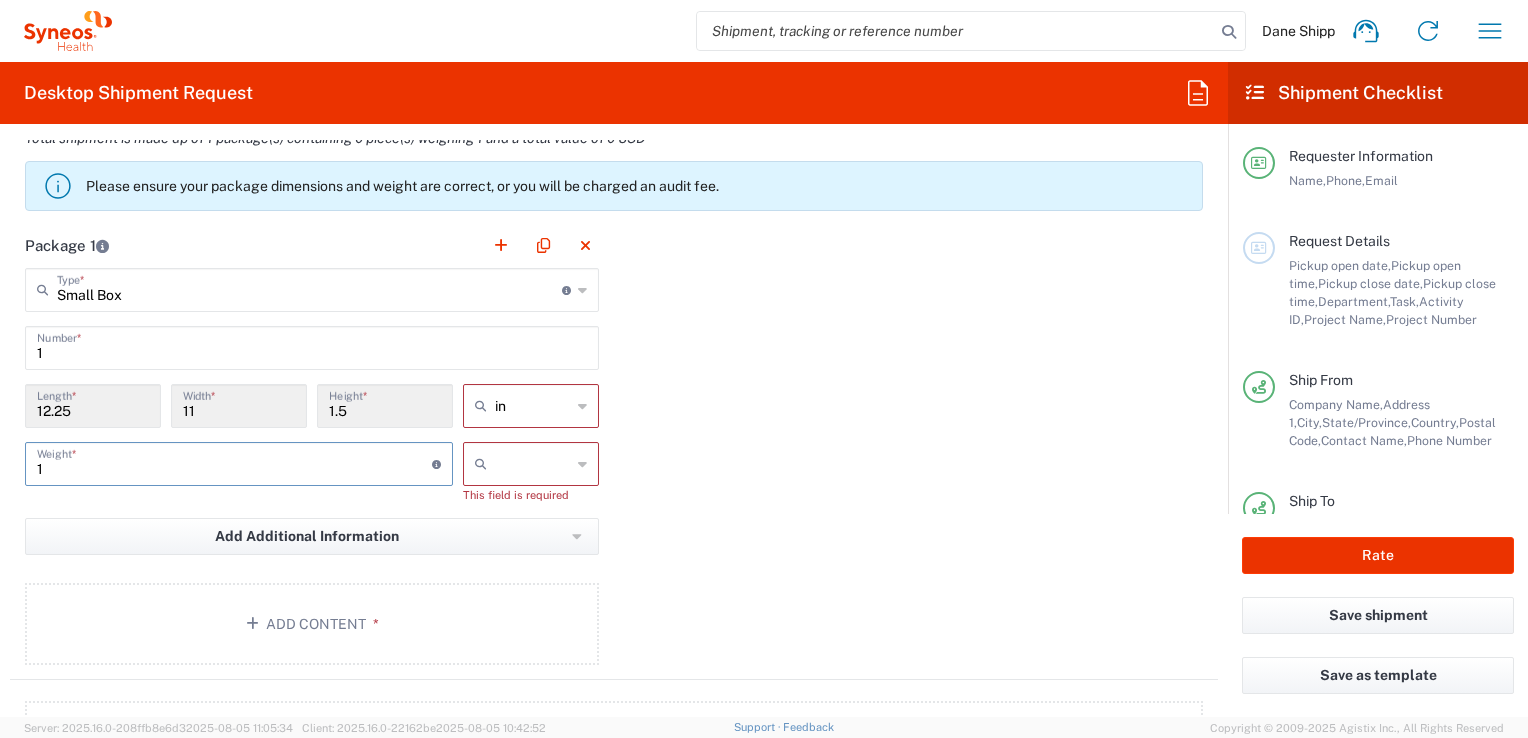 type on "1" 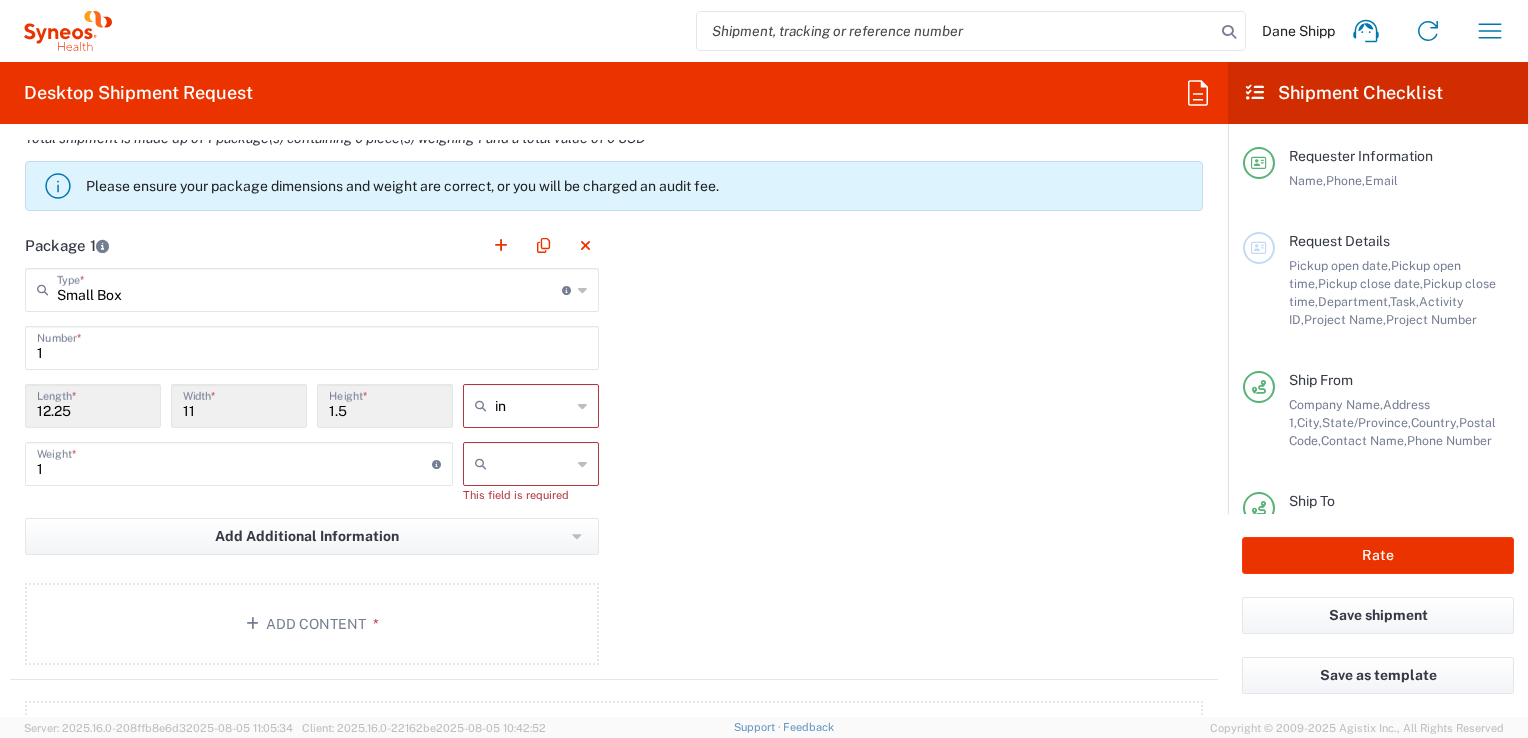 click 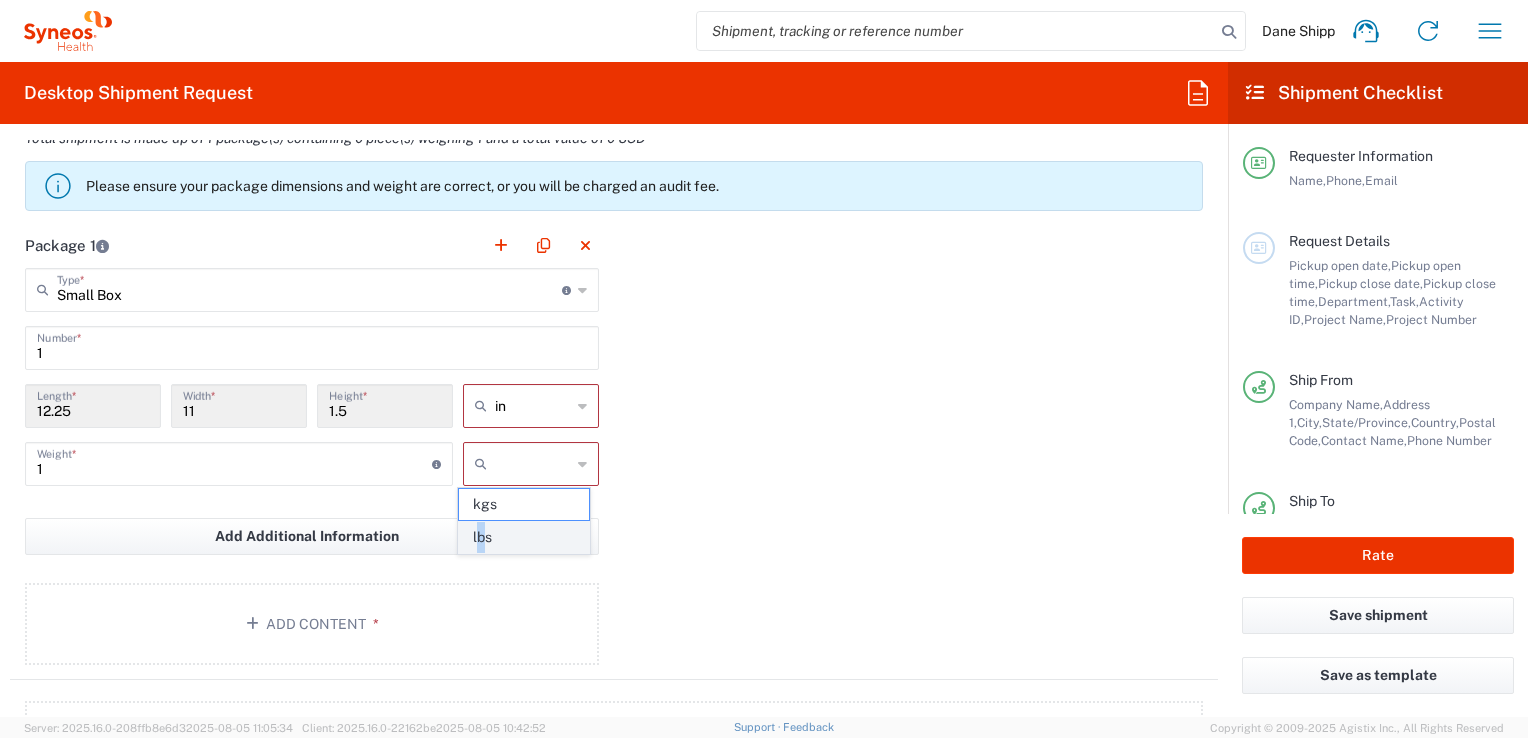 click on "lbs" 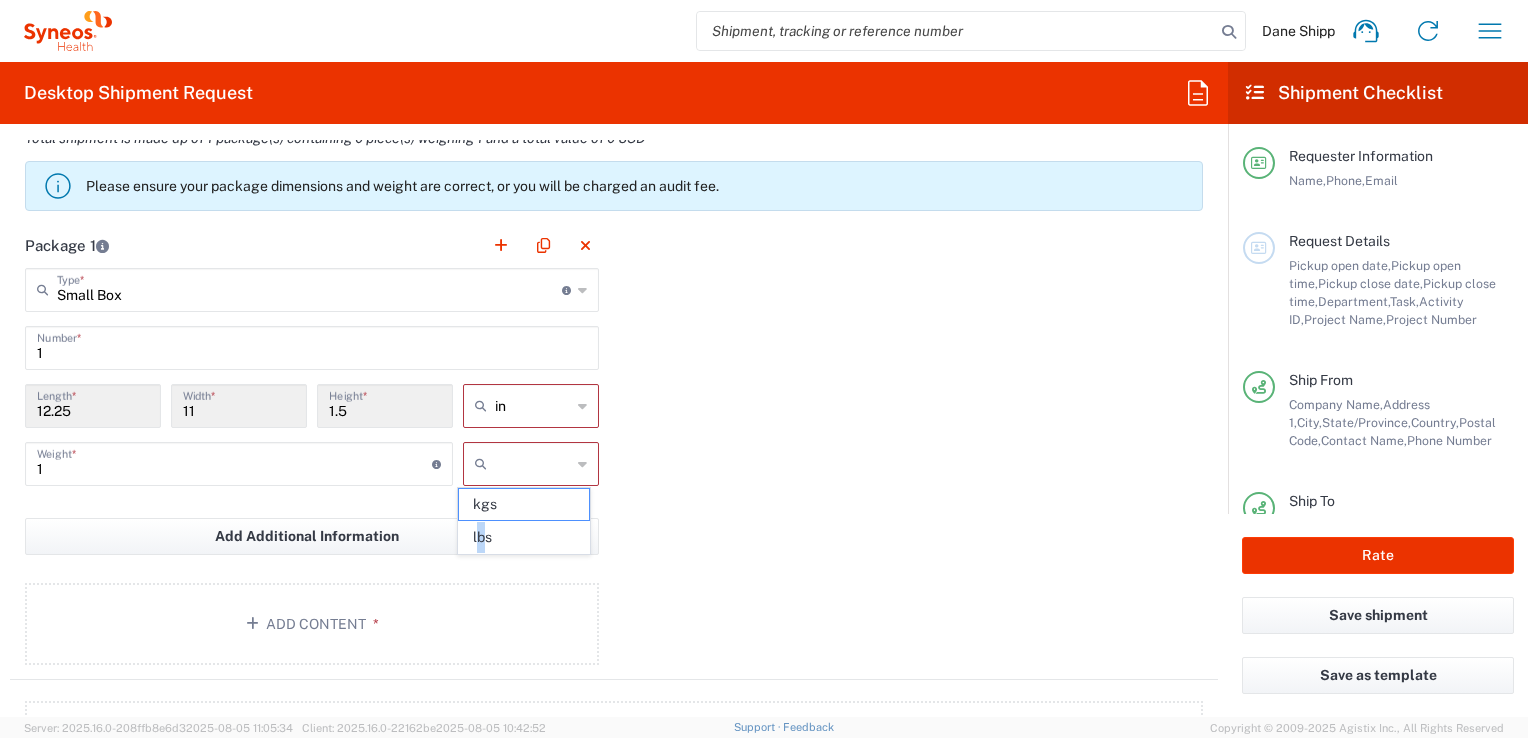 type on "lbs" 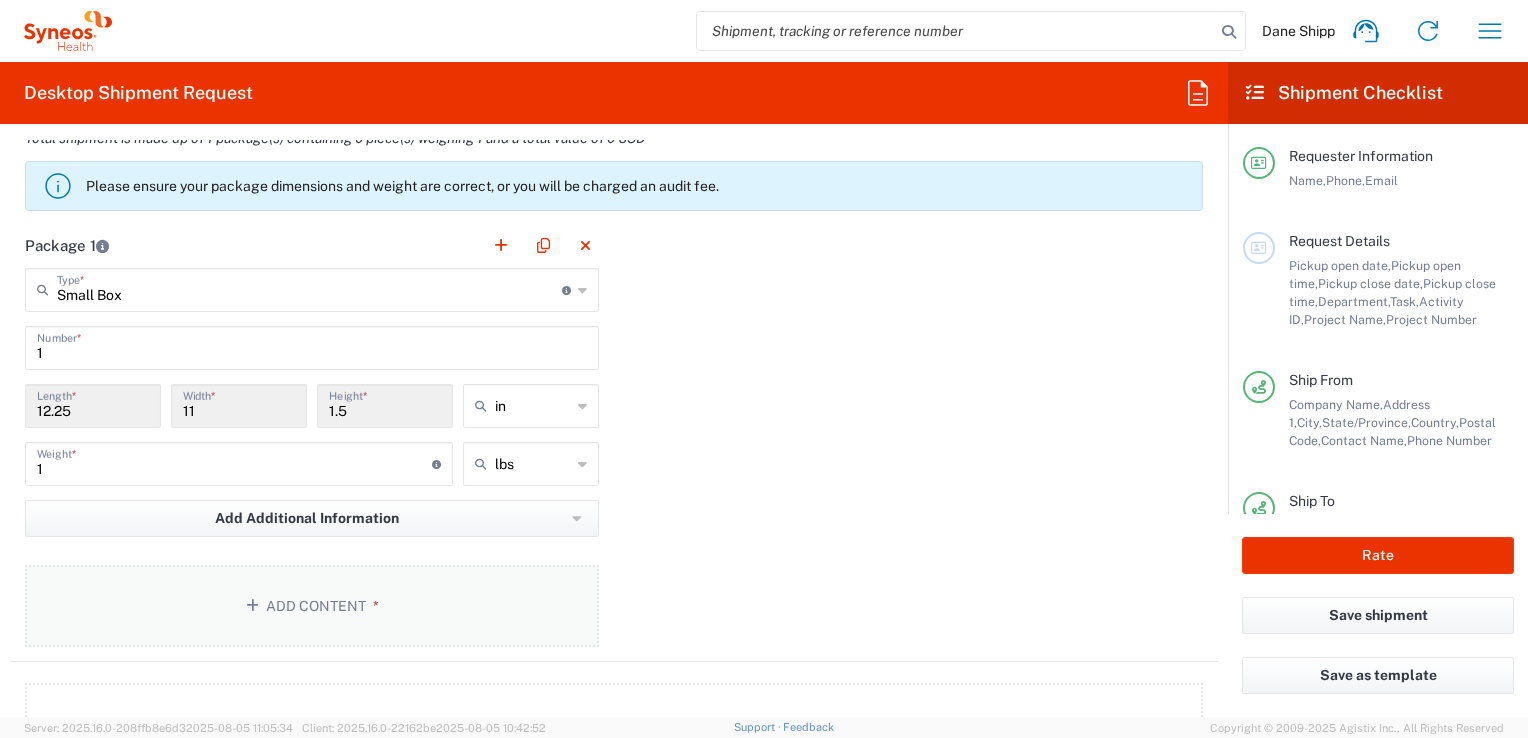 click on "Add Content *" 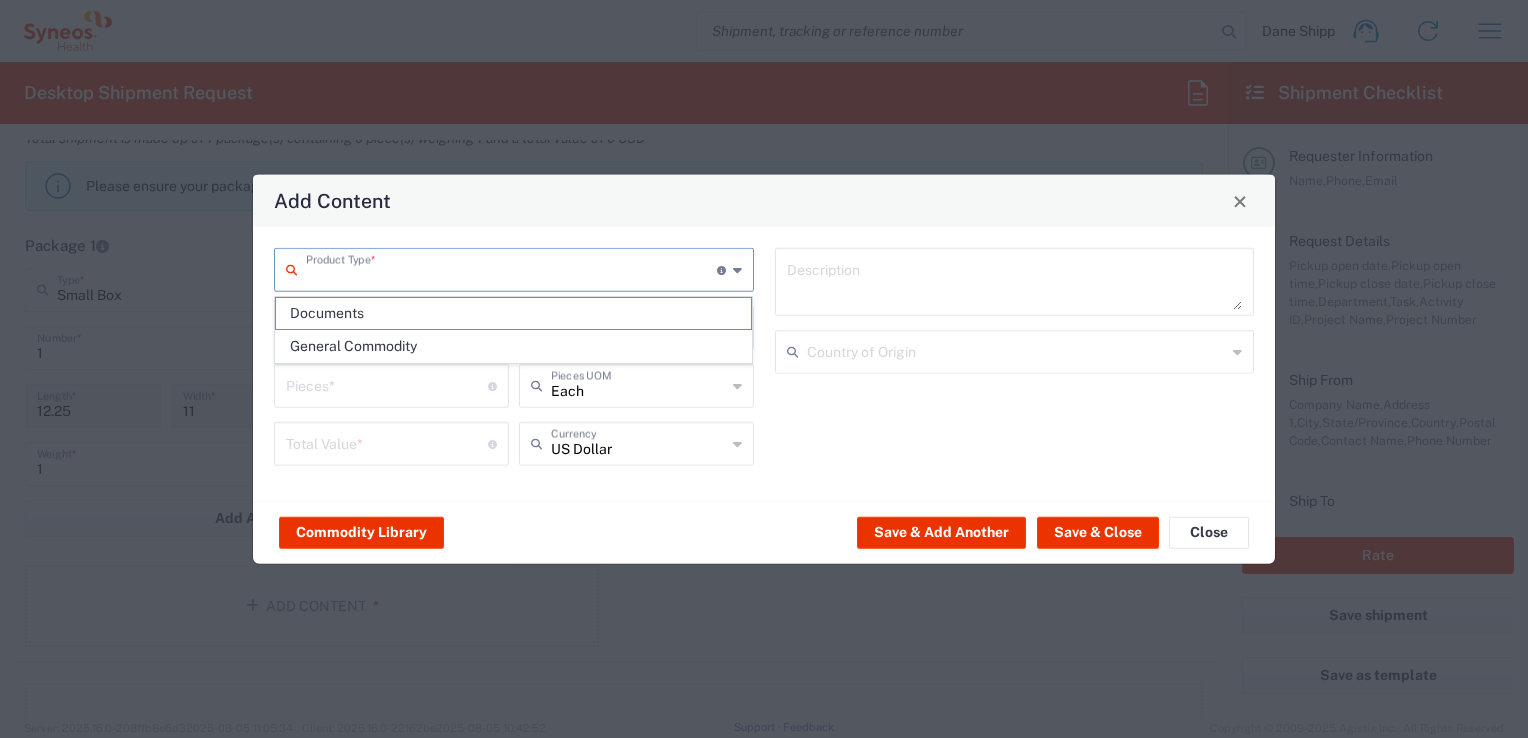 click at bounding box center (511, 268) 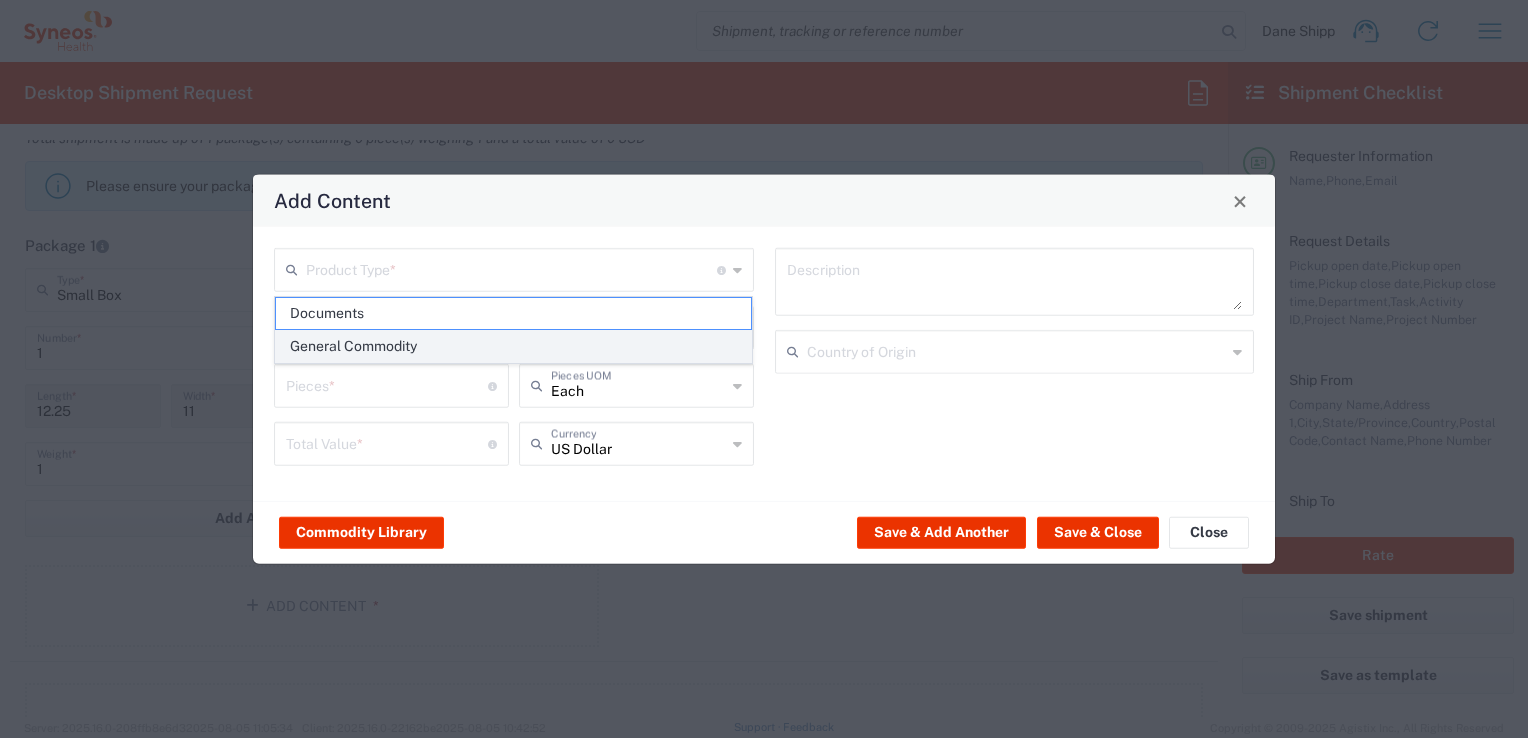 click on "General Commodity" 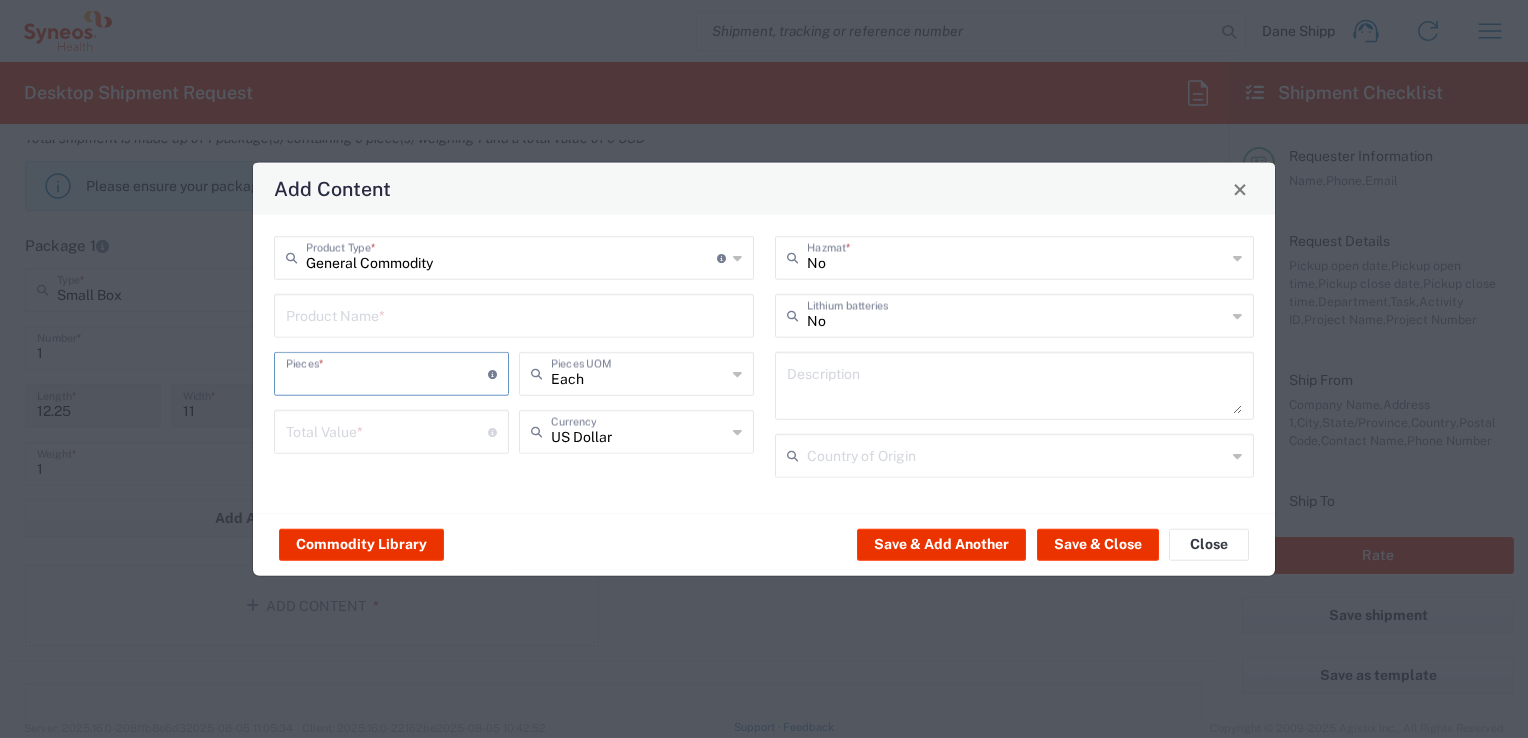 click at bounding box center [387, 372] 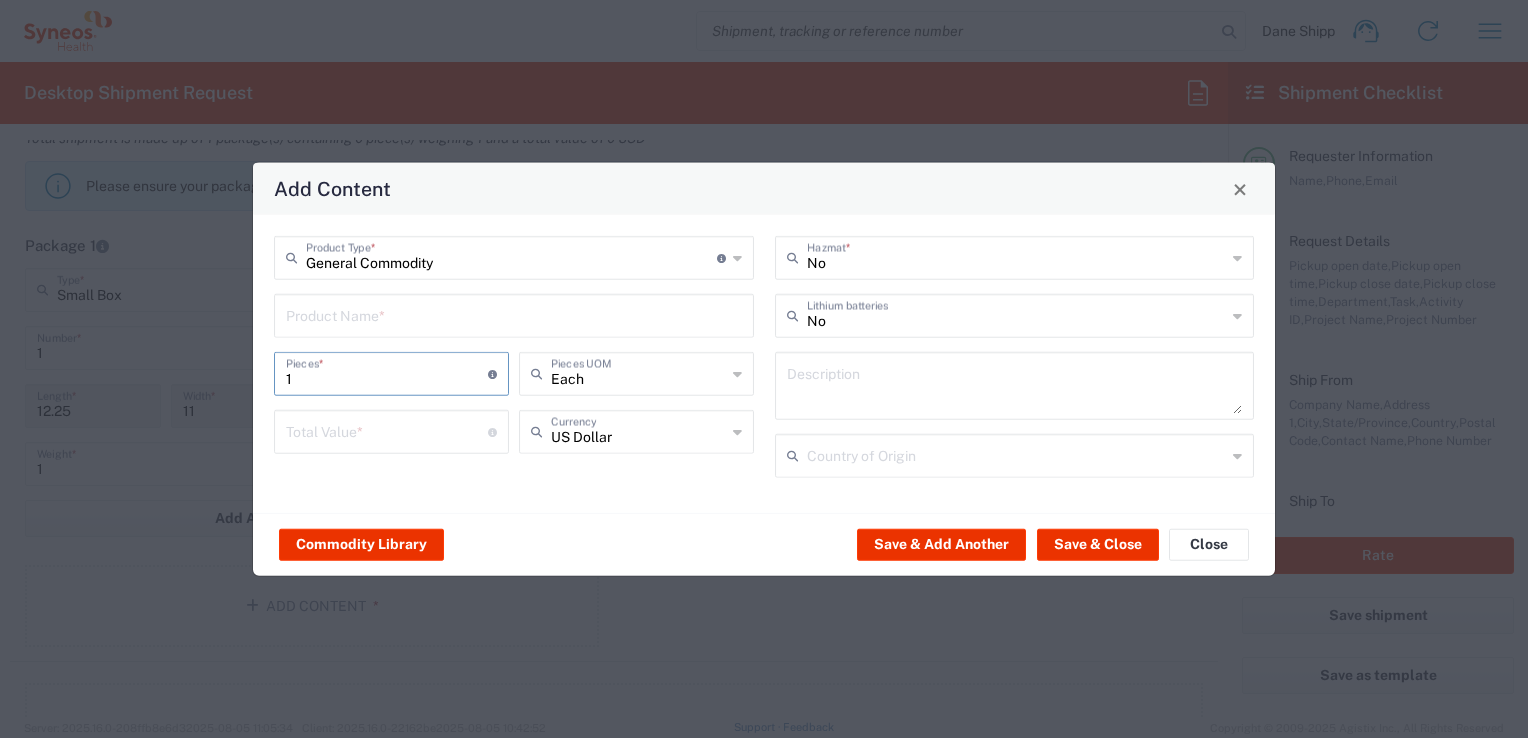 type on "1" 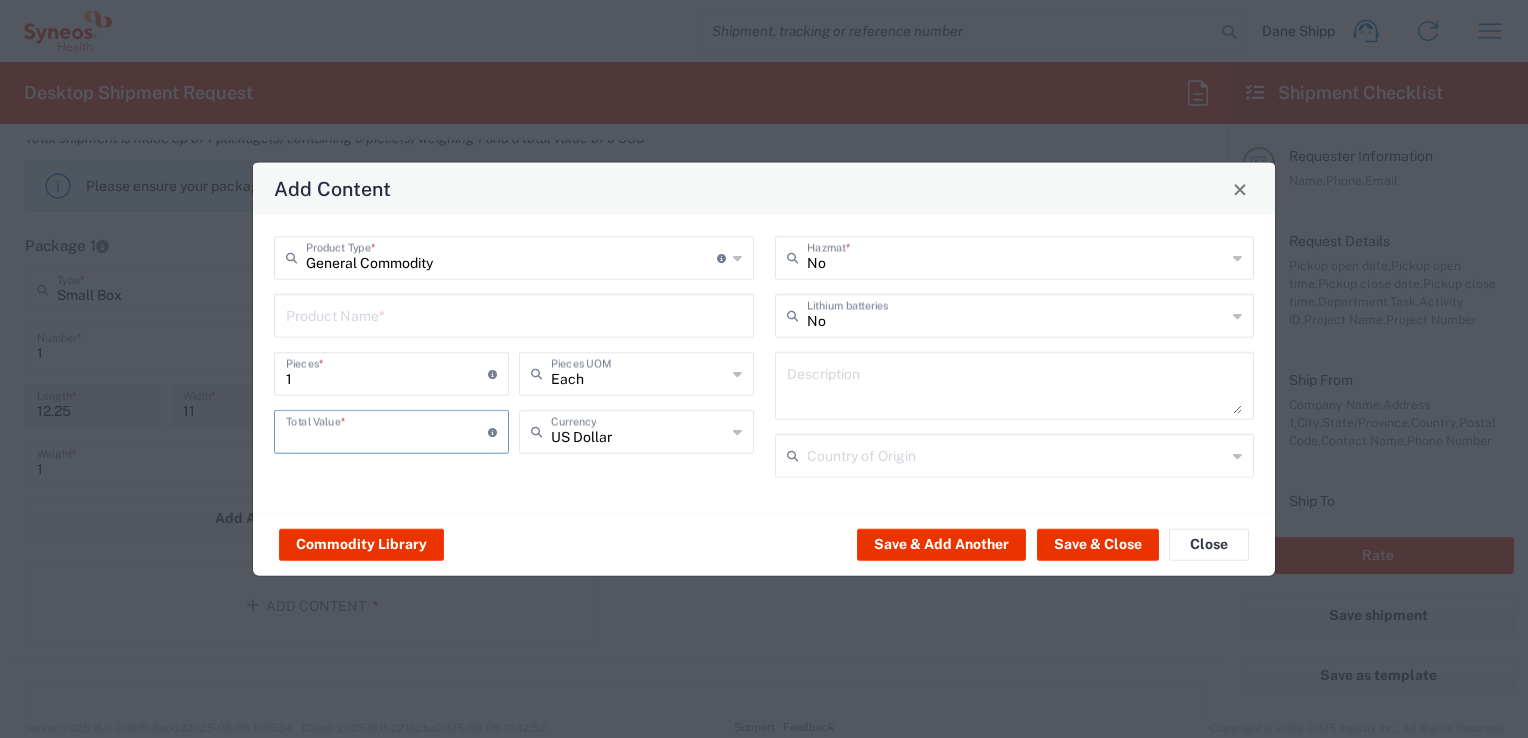 click at bounding box center (387, 430) 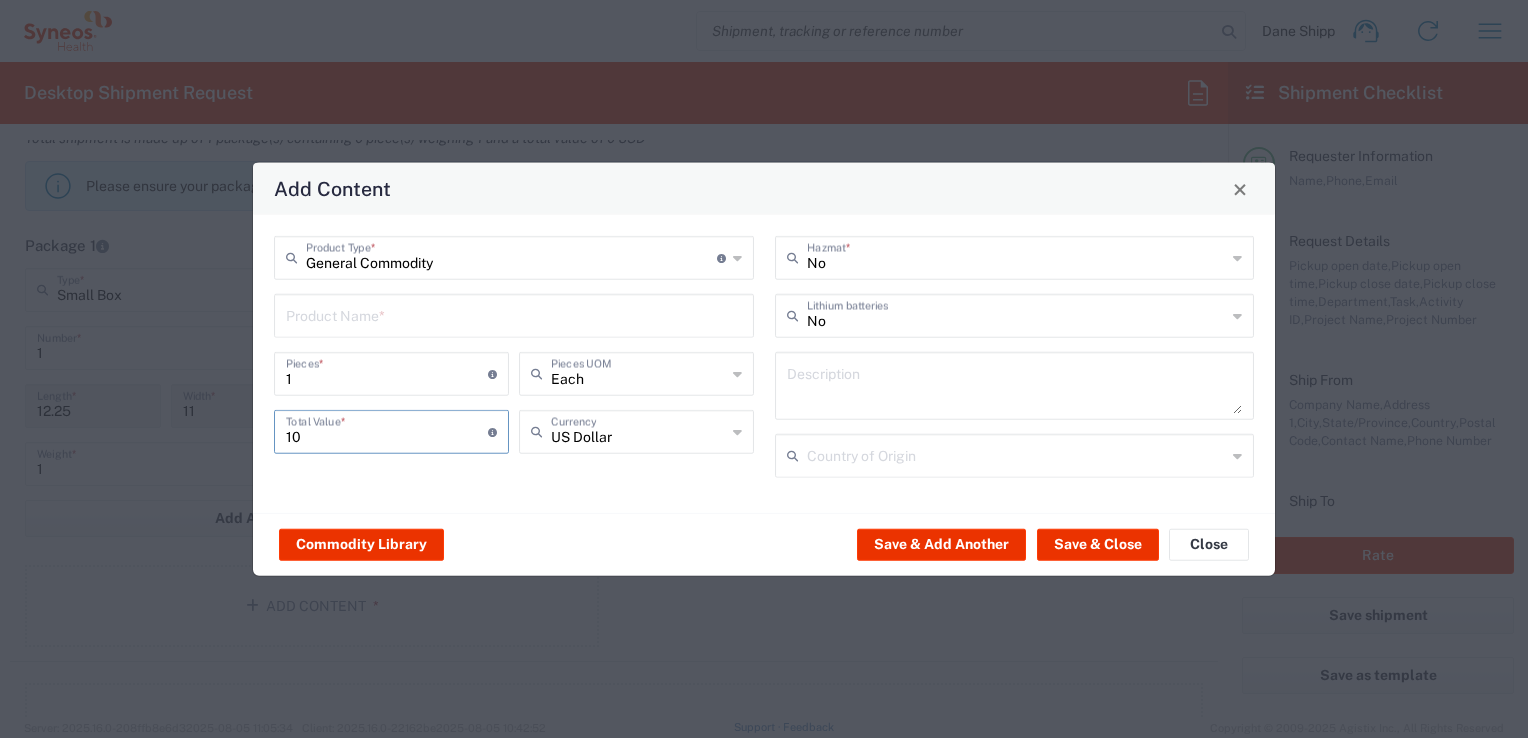 type on "10" 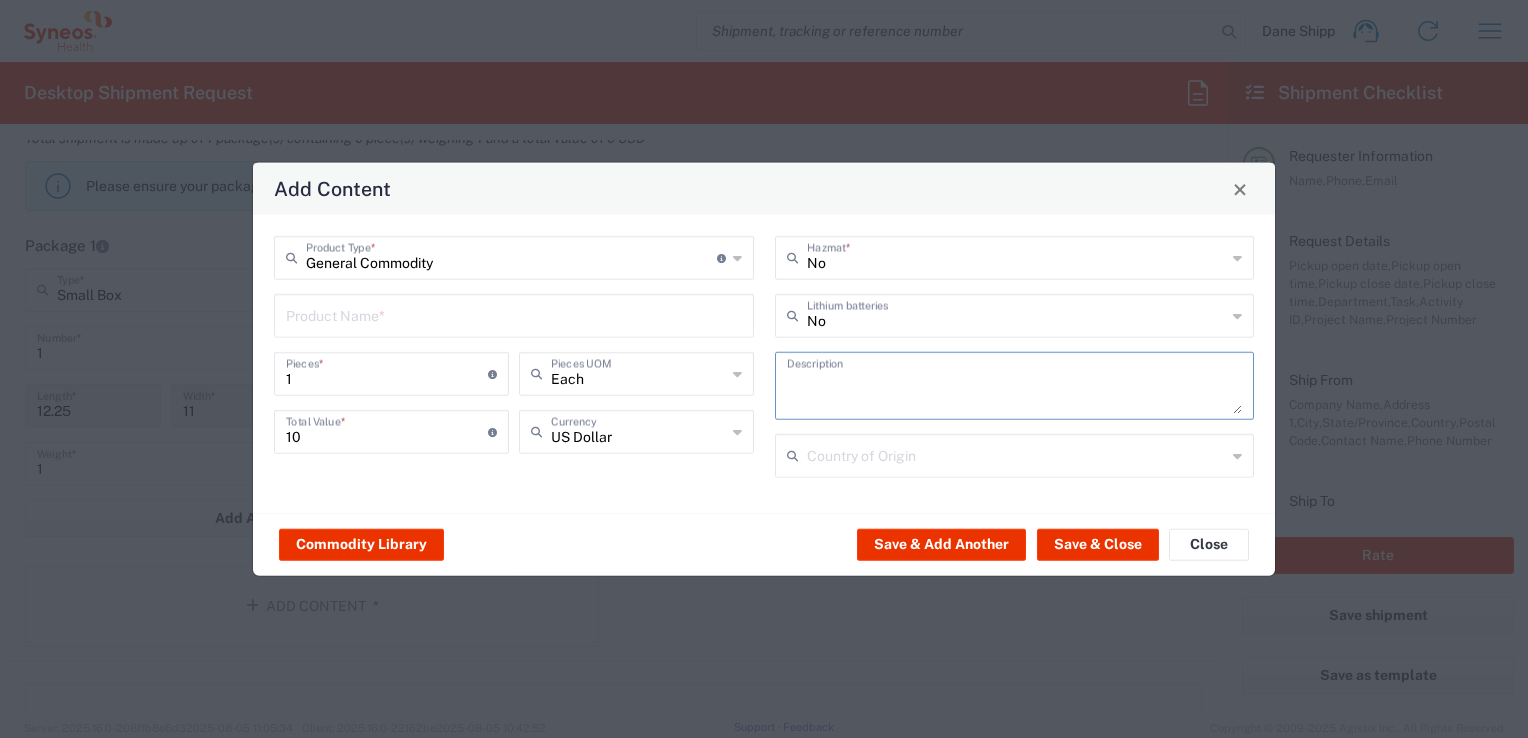 click at bounding box center (1015, 386) 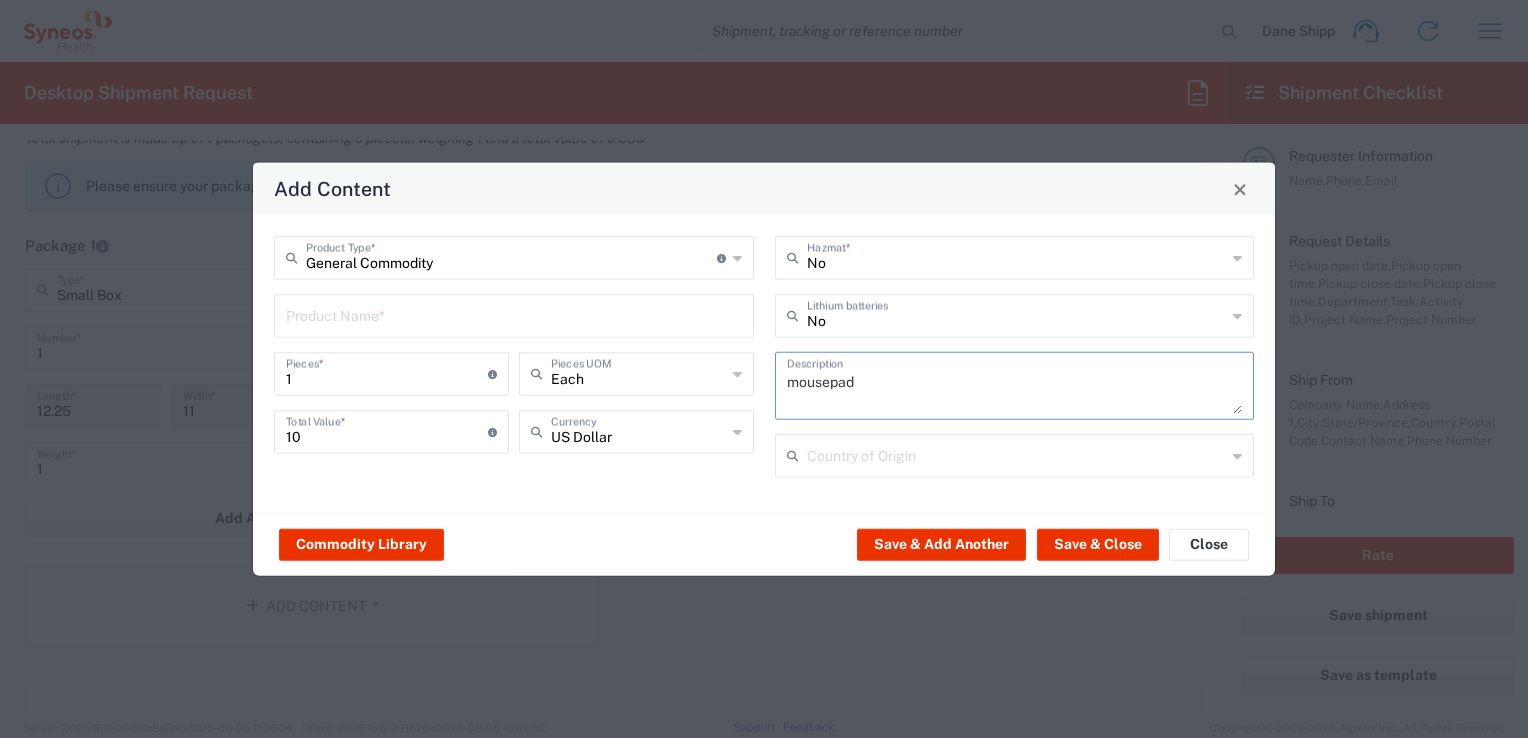 type on "mousepad" 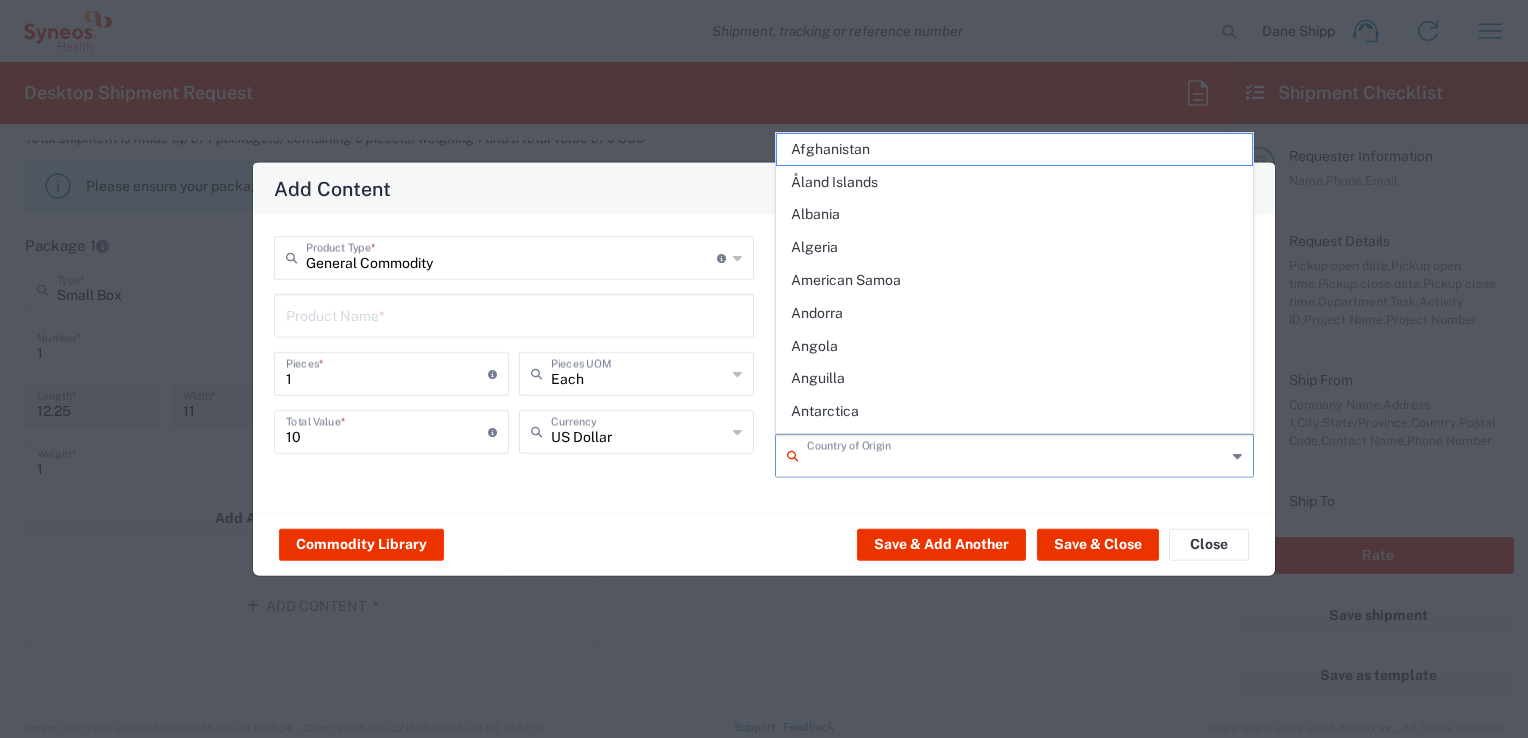 click at bounding box center [1017, 454] 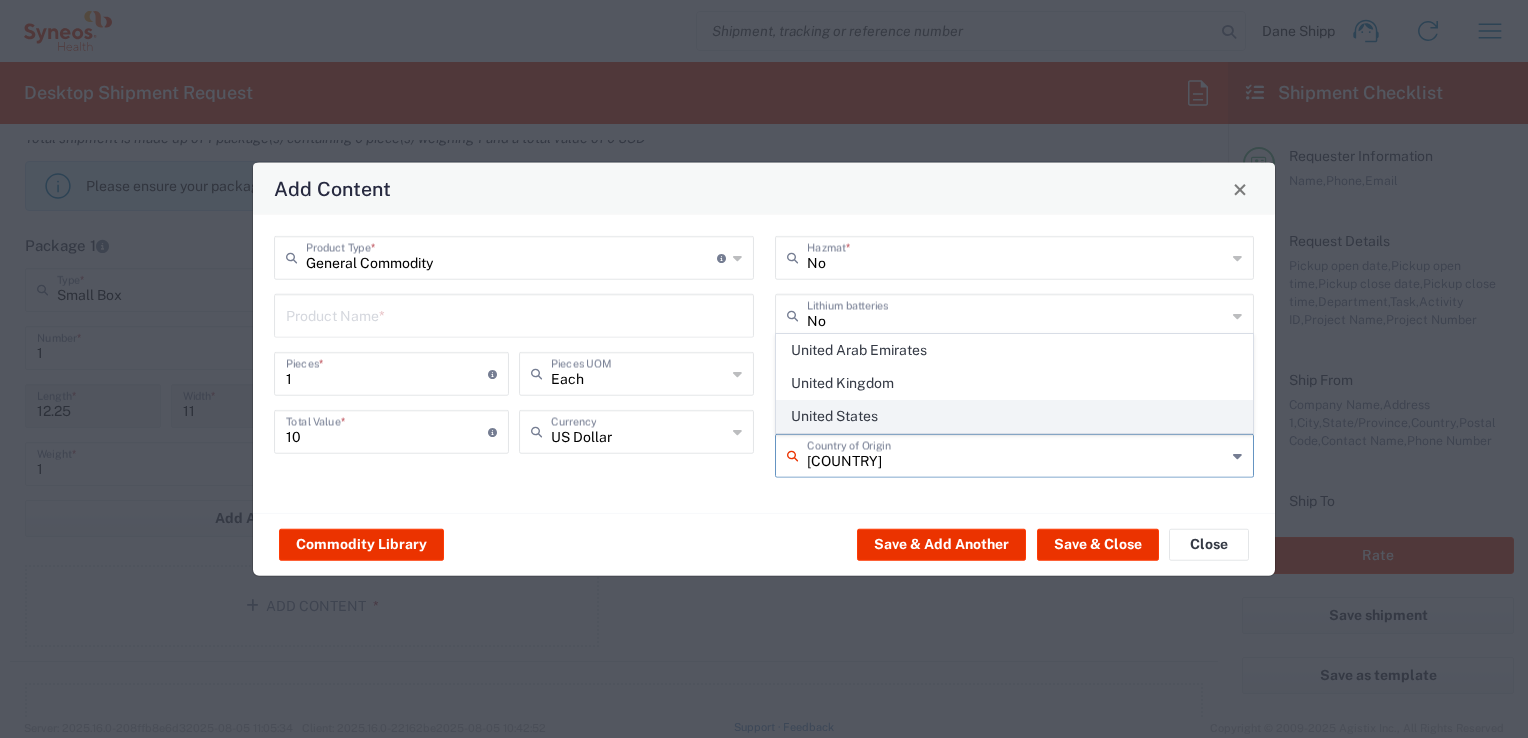 click on "United States" 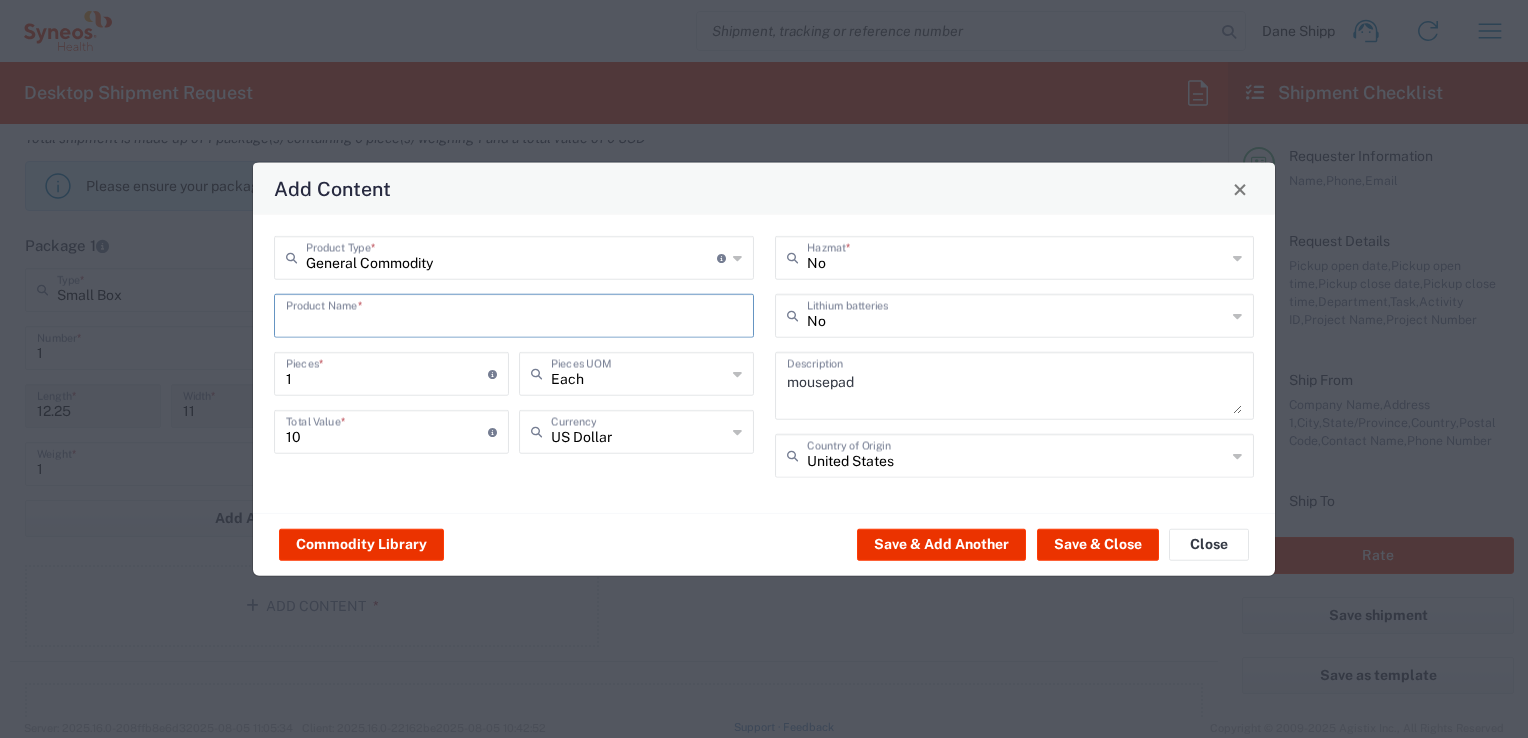 click at bounding box center (514, 314) 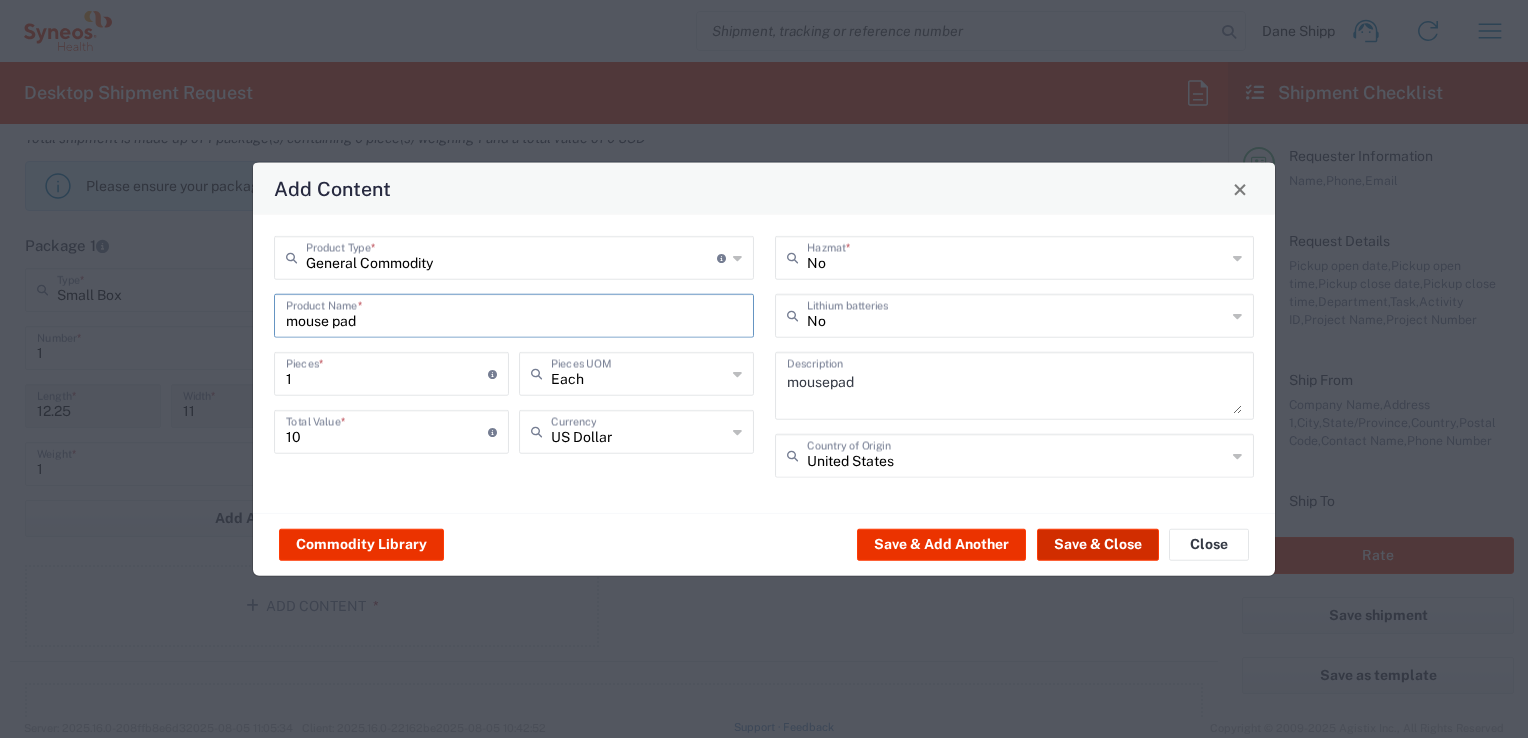 type on "mouse pad" 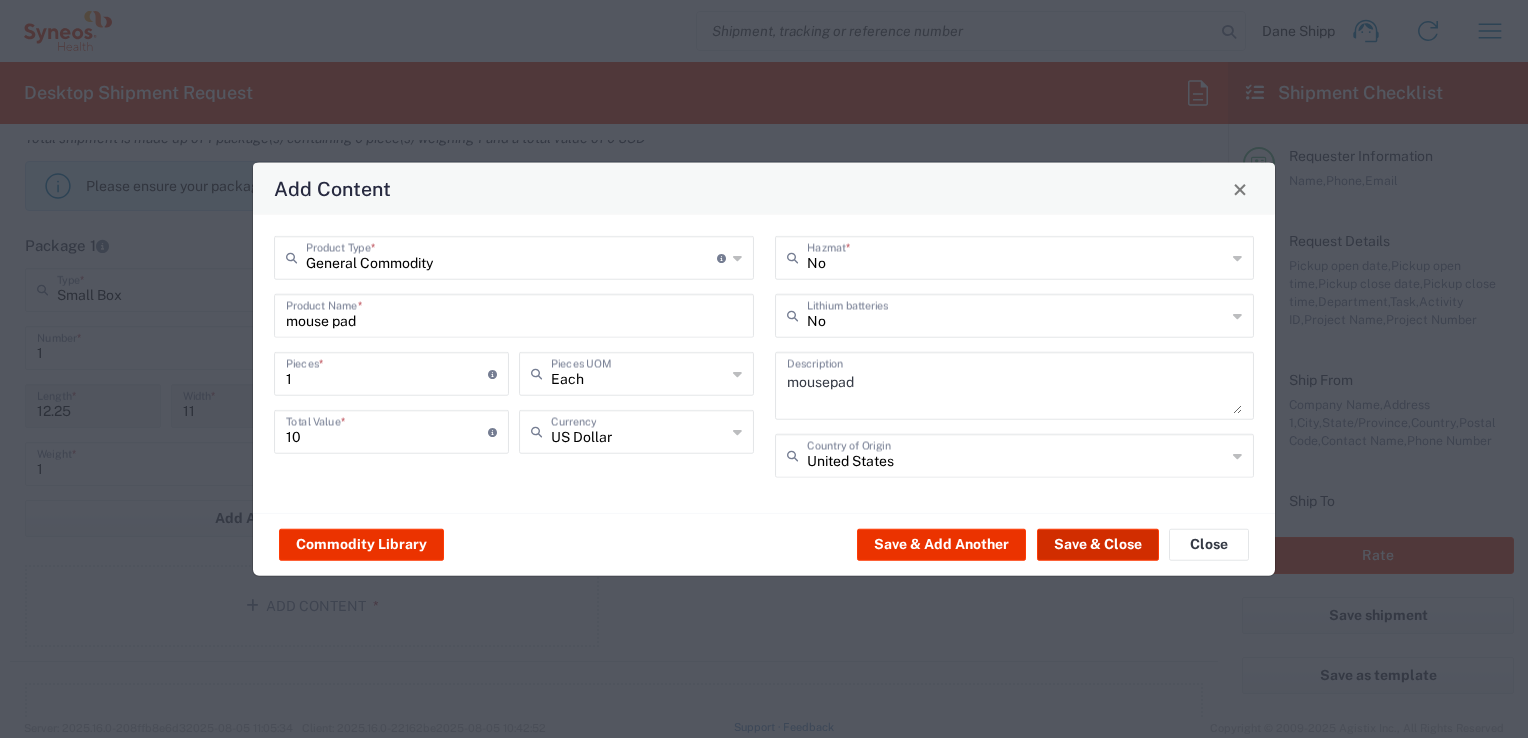 click on "Save & Close" 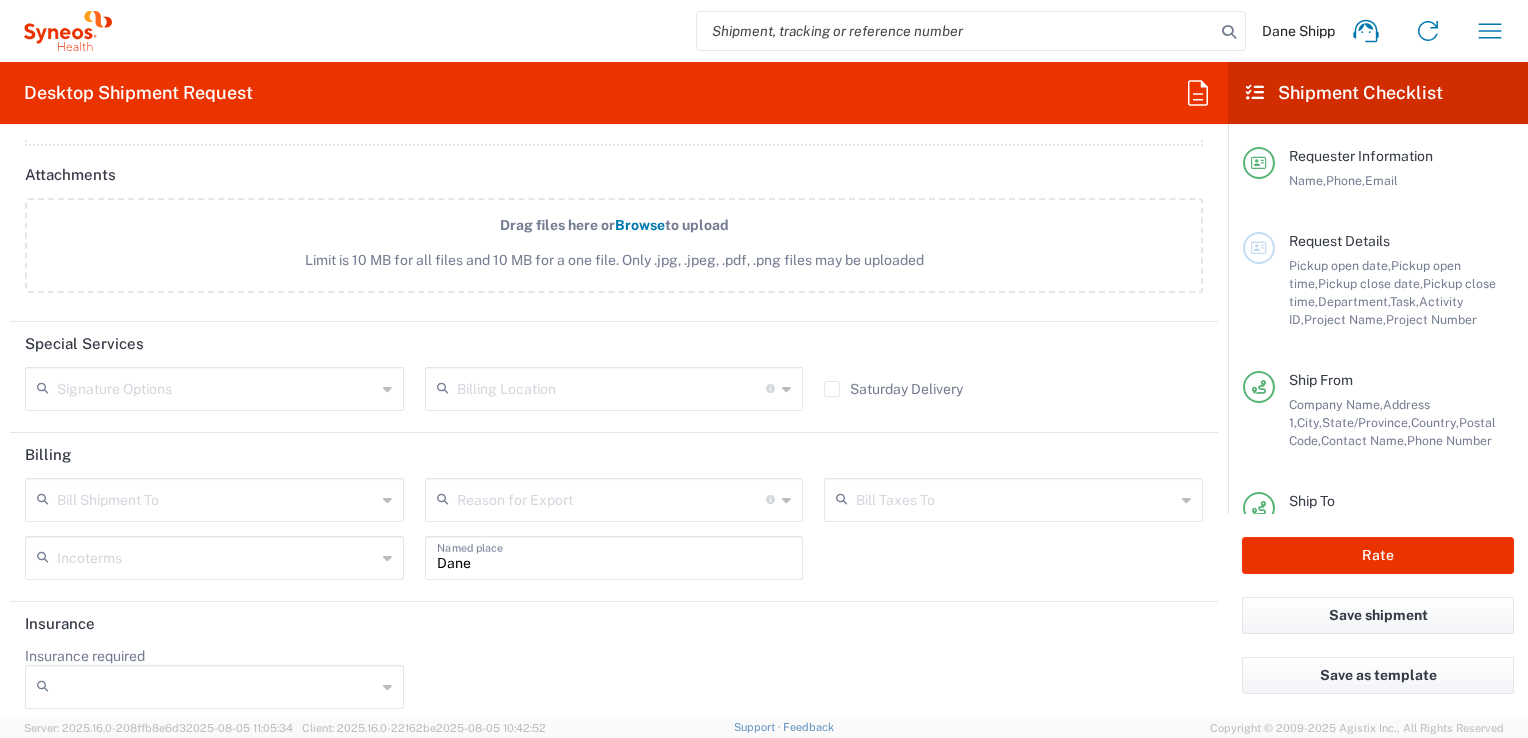 scroll, scrollTop: 2443, scrollLeft: 0, axis: vertical 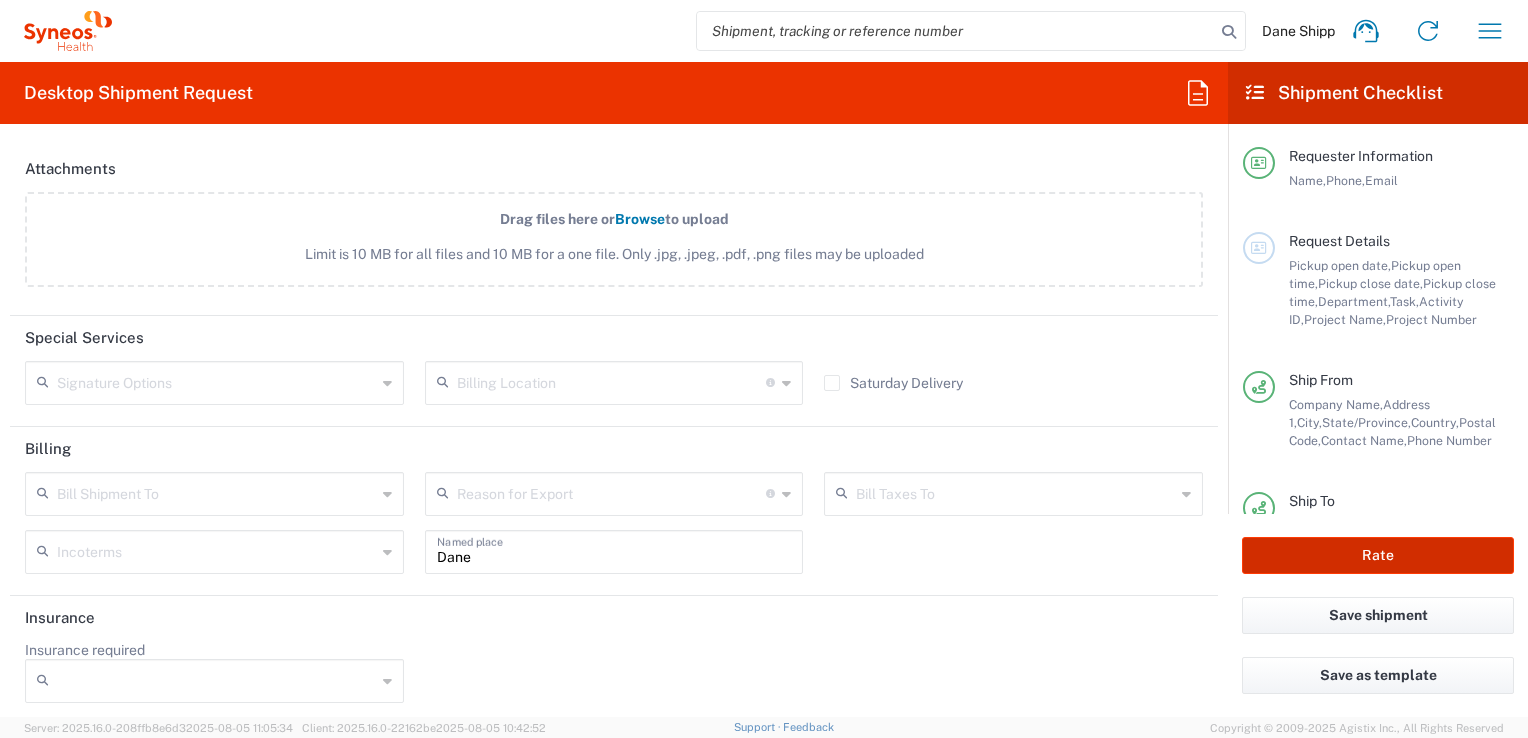 click on "Rate" 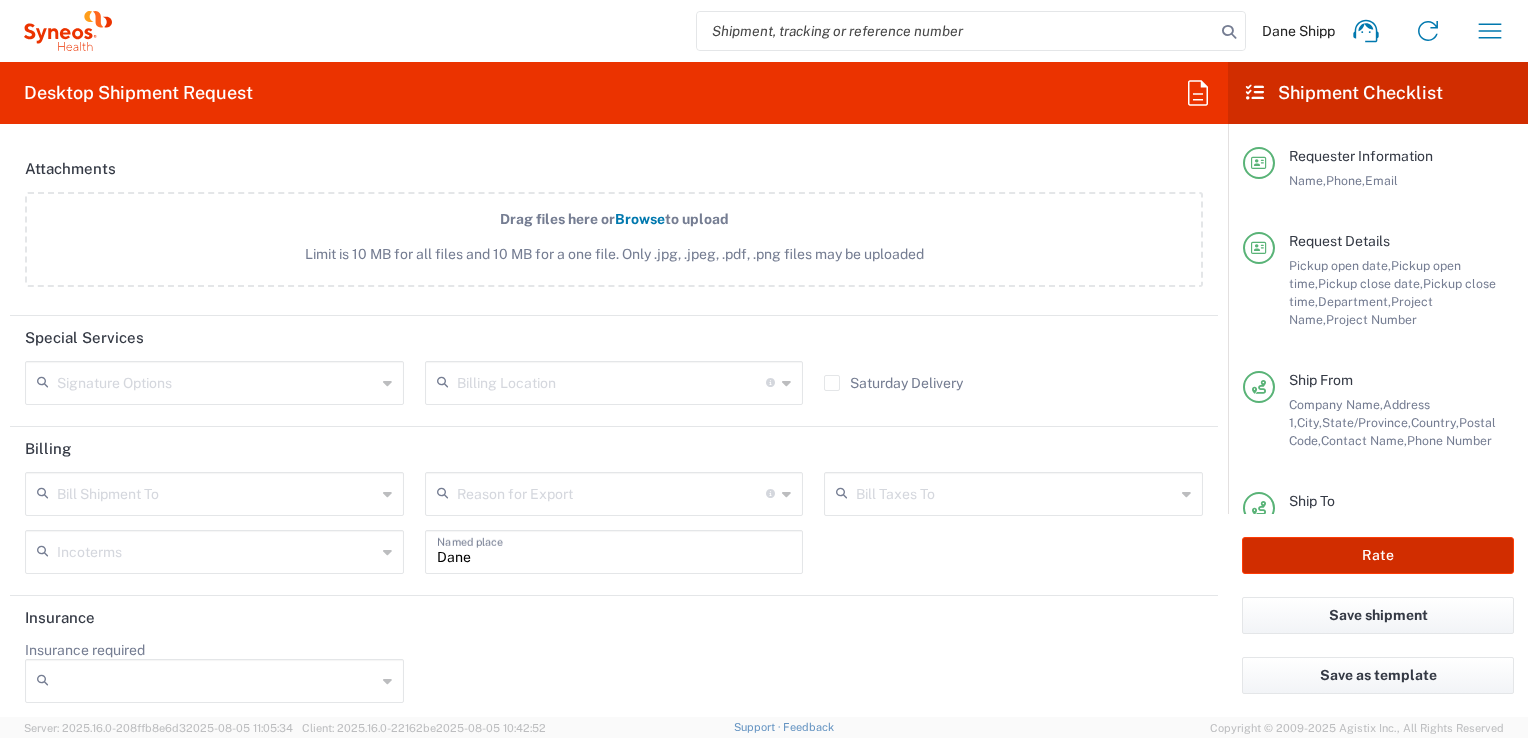 type on "3420 DEPARTMENTAL EXPENSE" 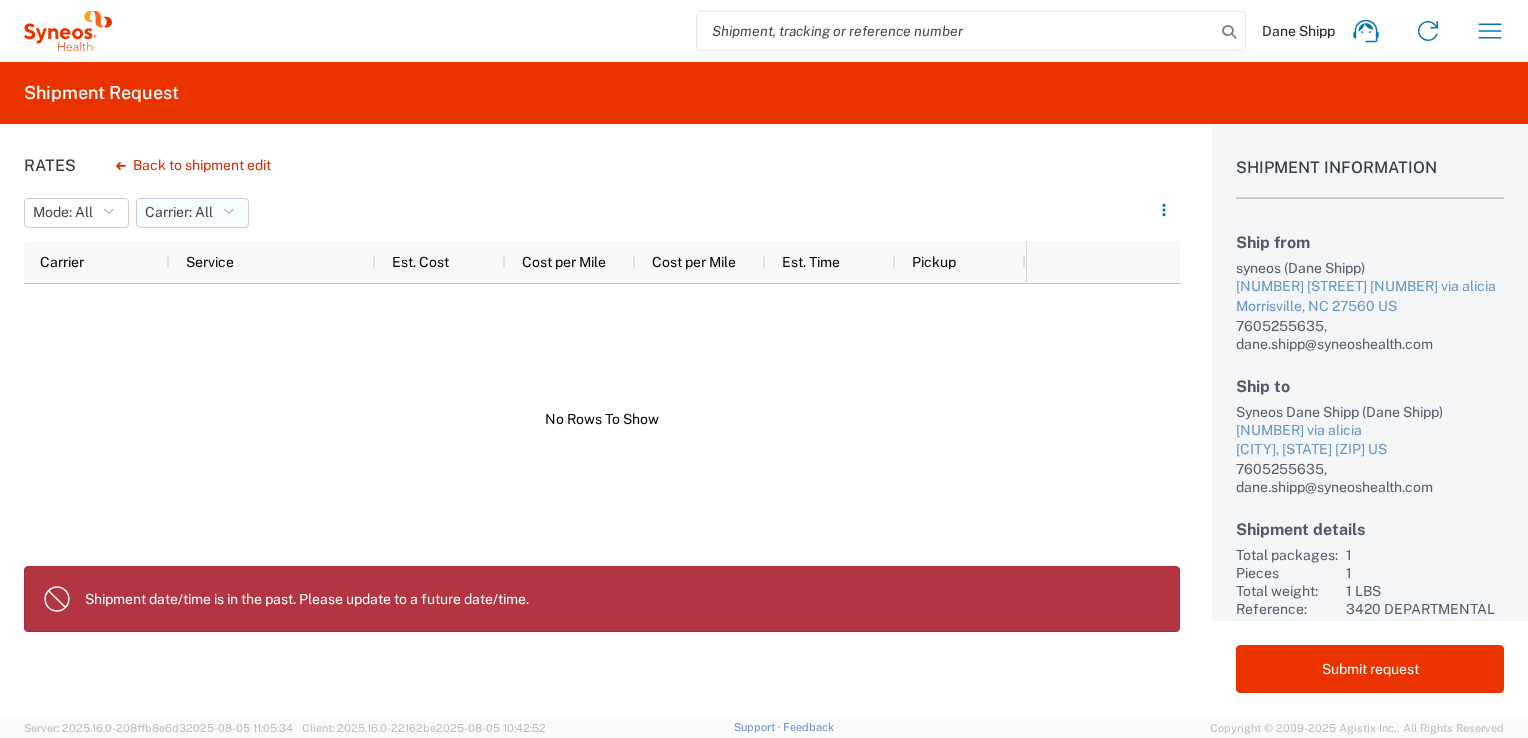 click 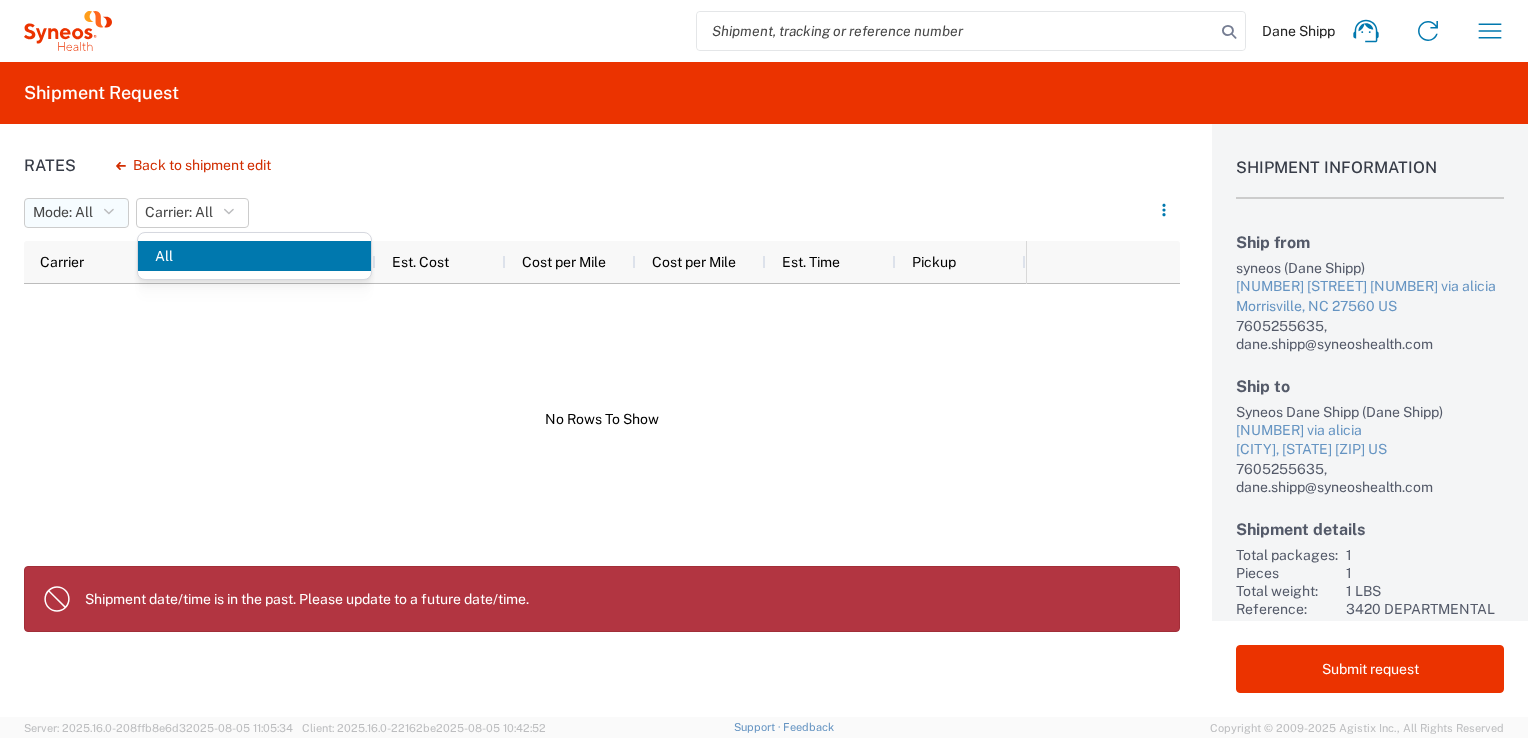 click on "Mode:  All" 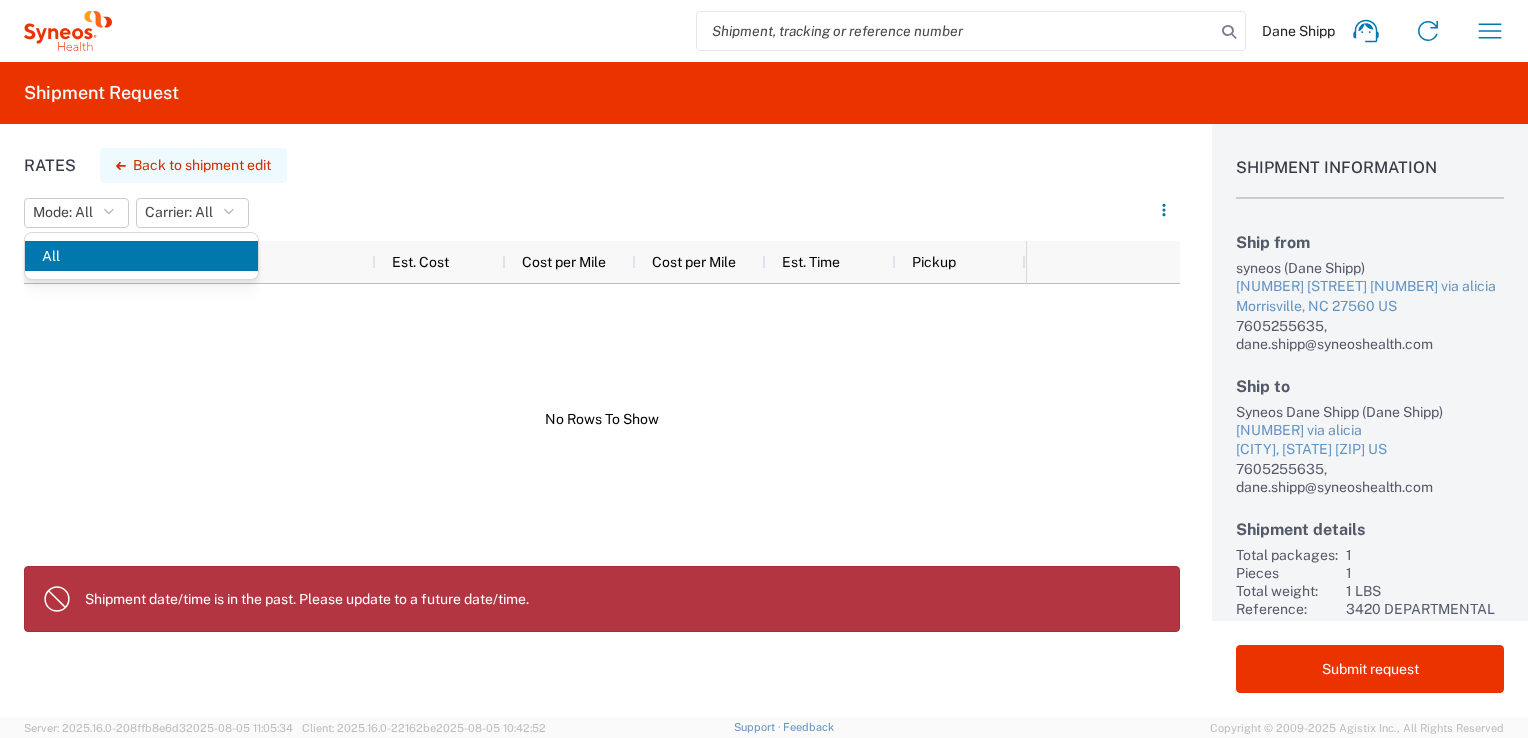 click on "Back to shipment edit" 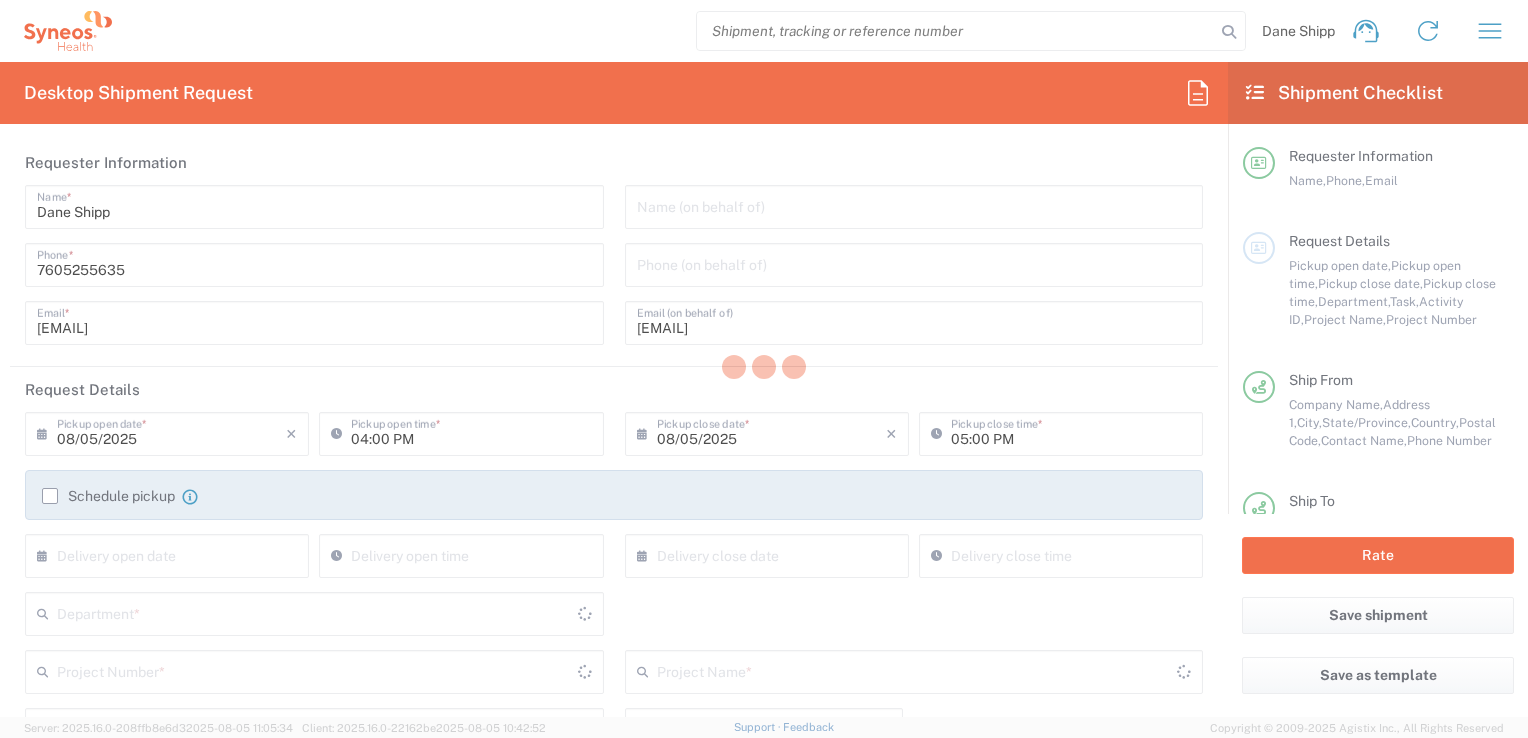 type on "3420" 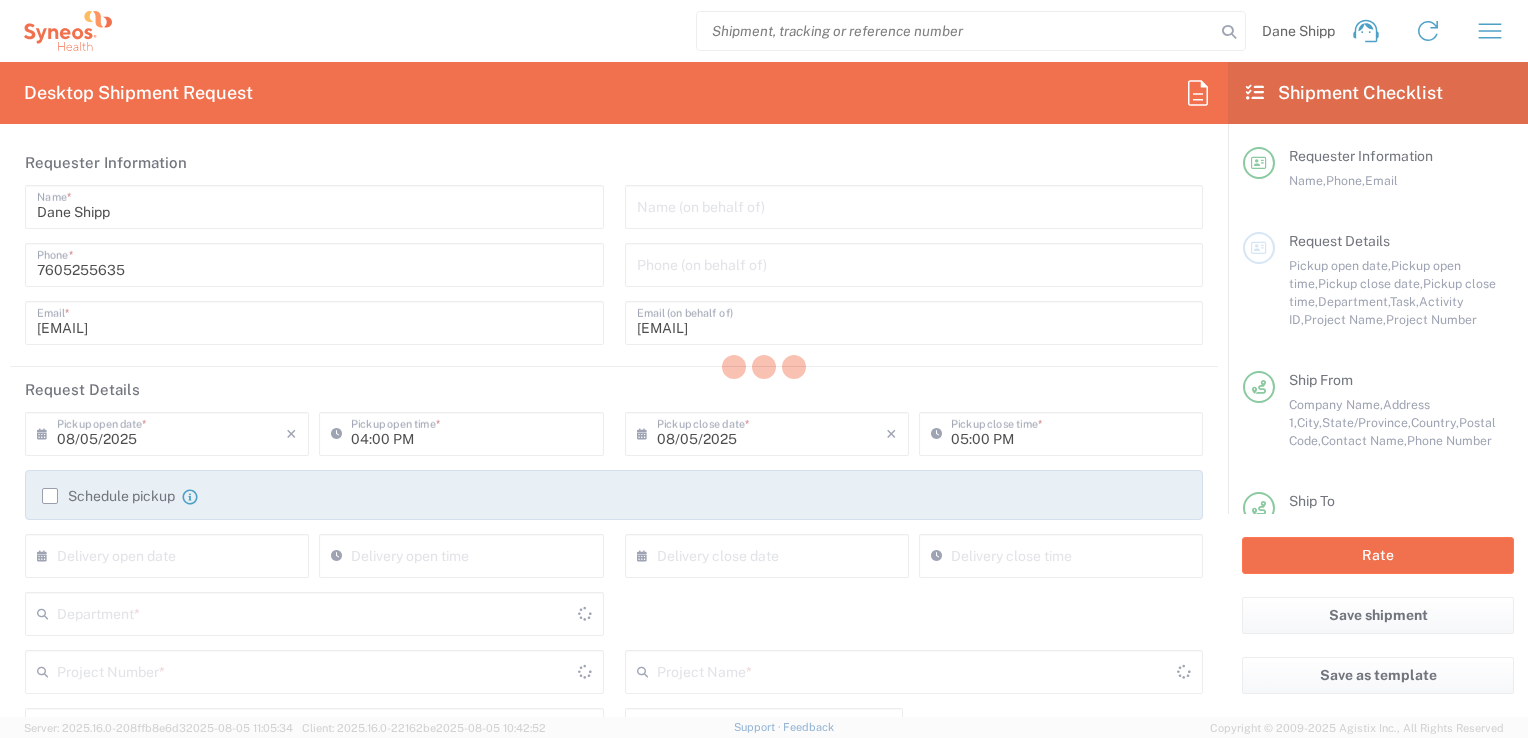 type on "3420 DEPARTMENTAL EXPENSE" 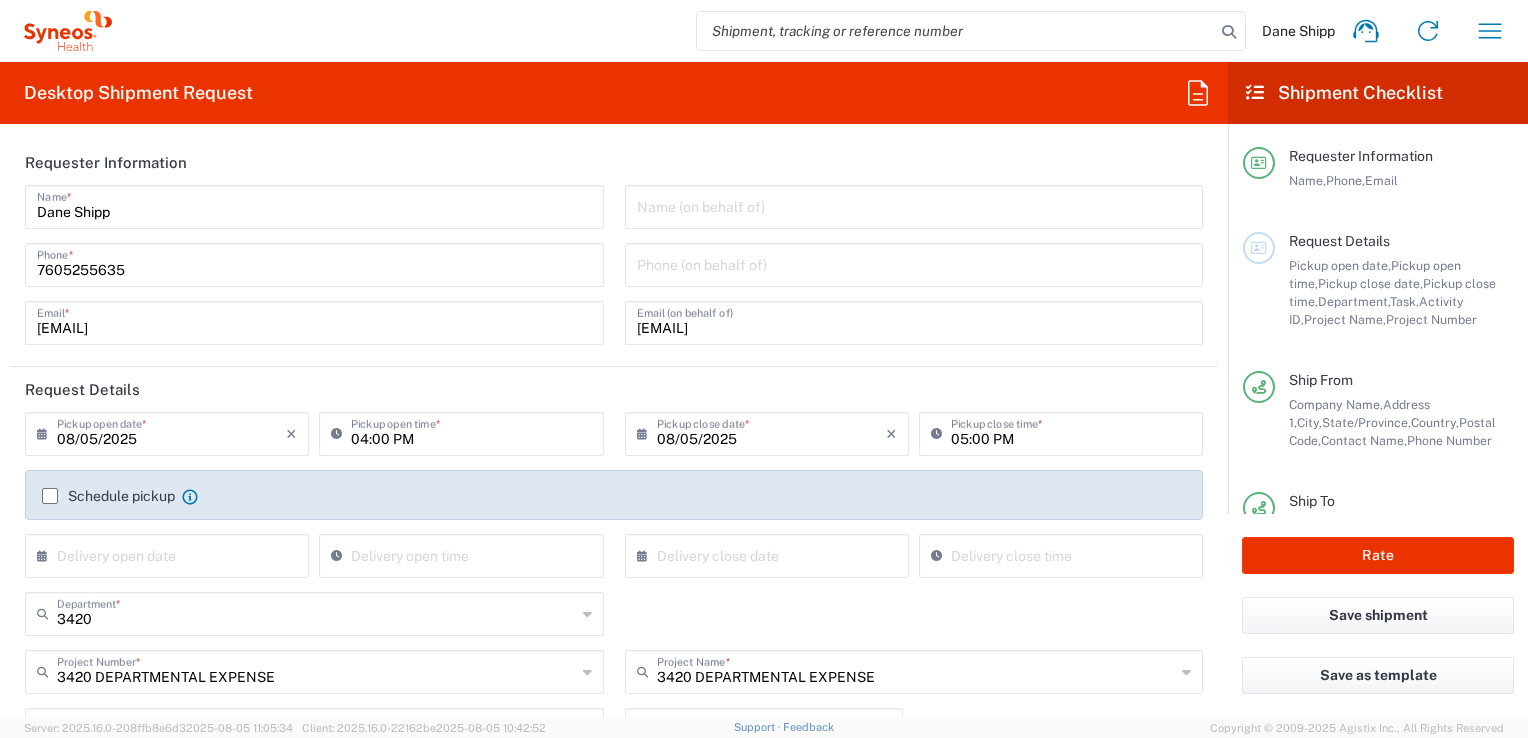 type on "Small Box" 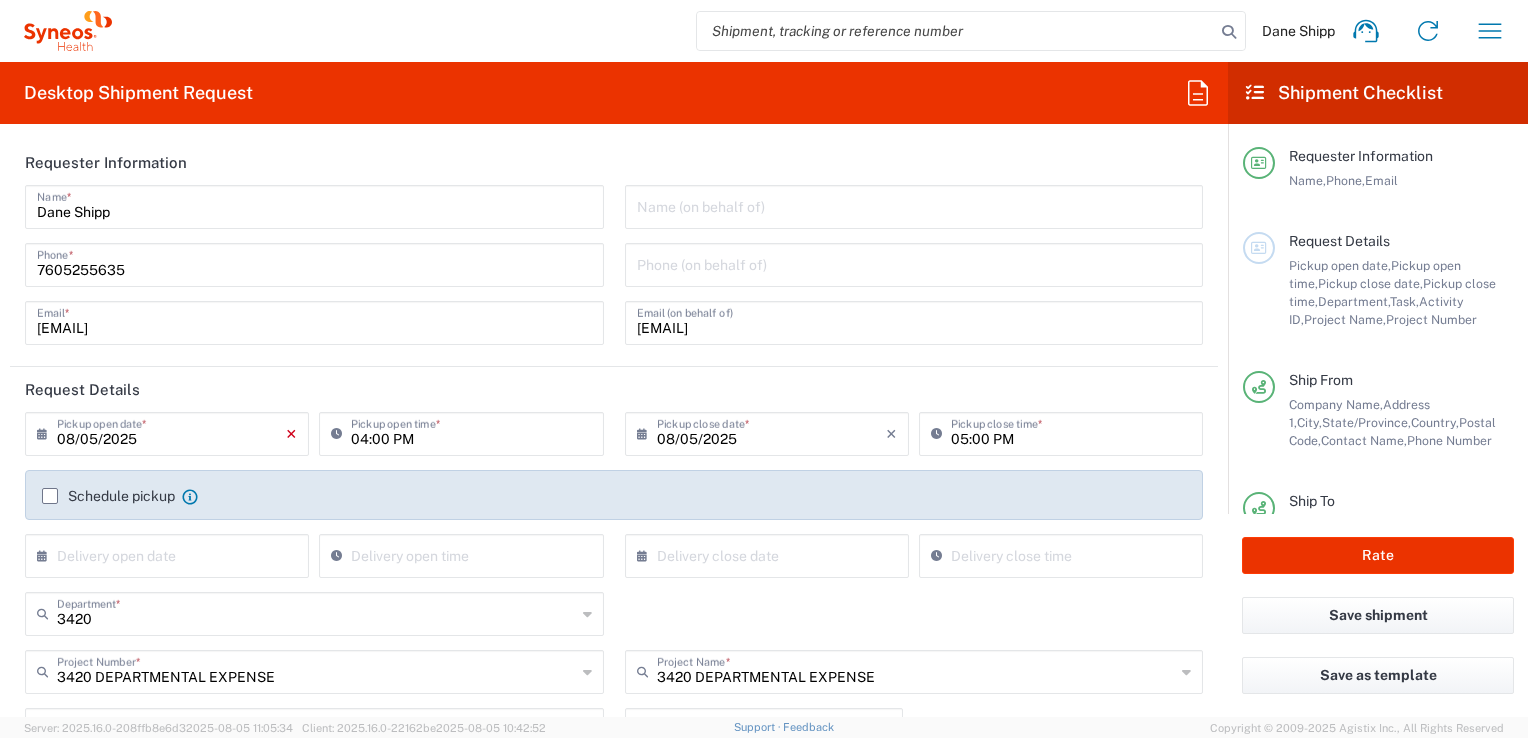 click on "×" 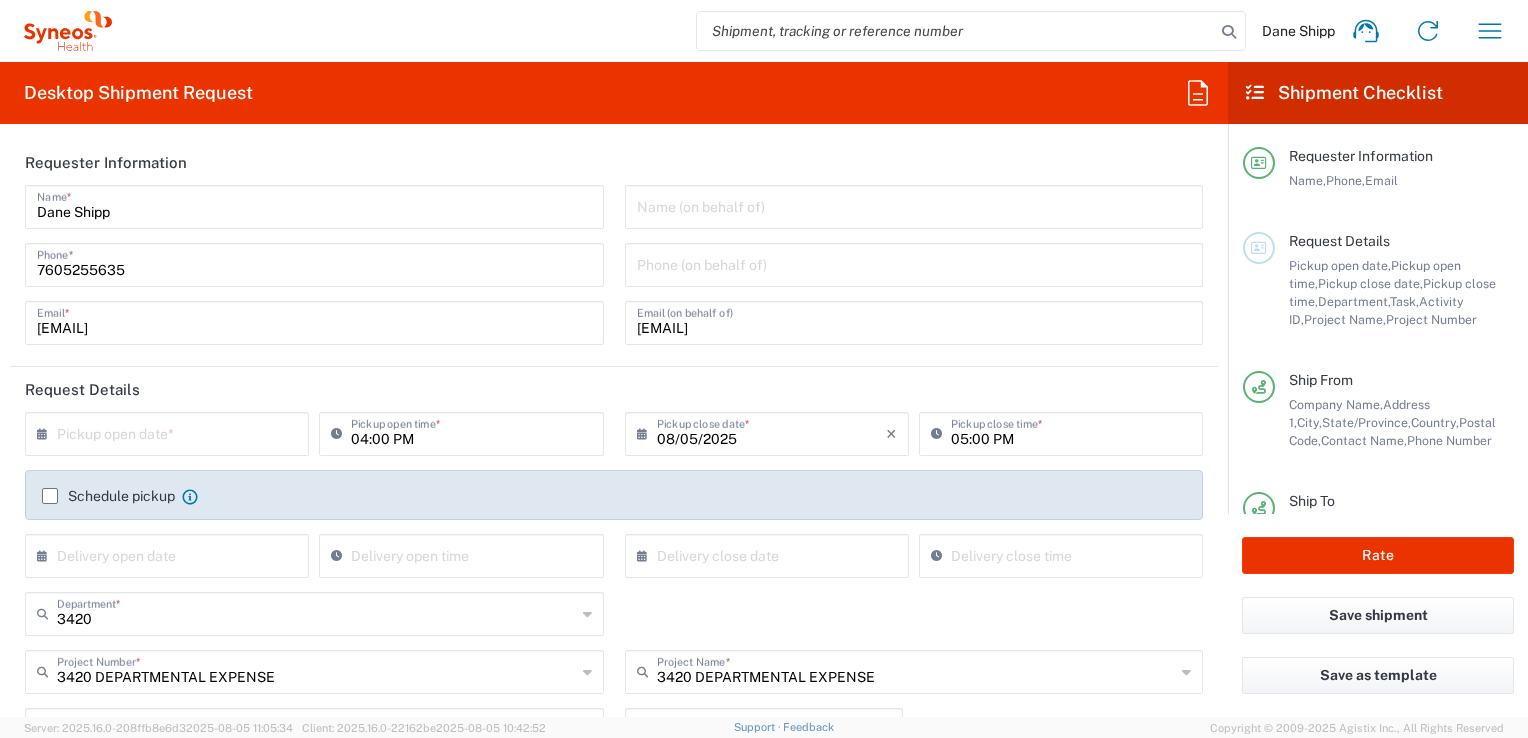 click 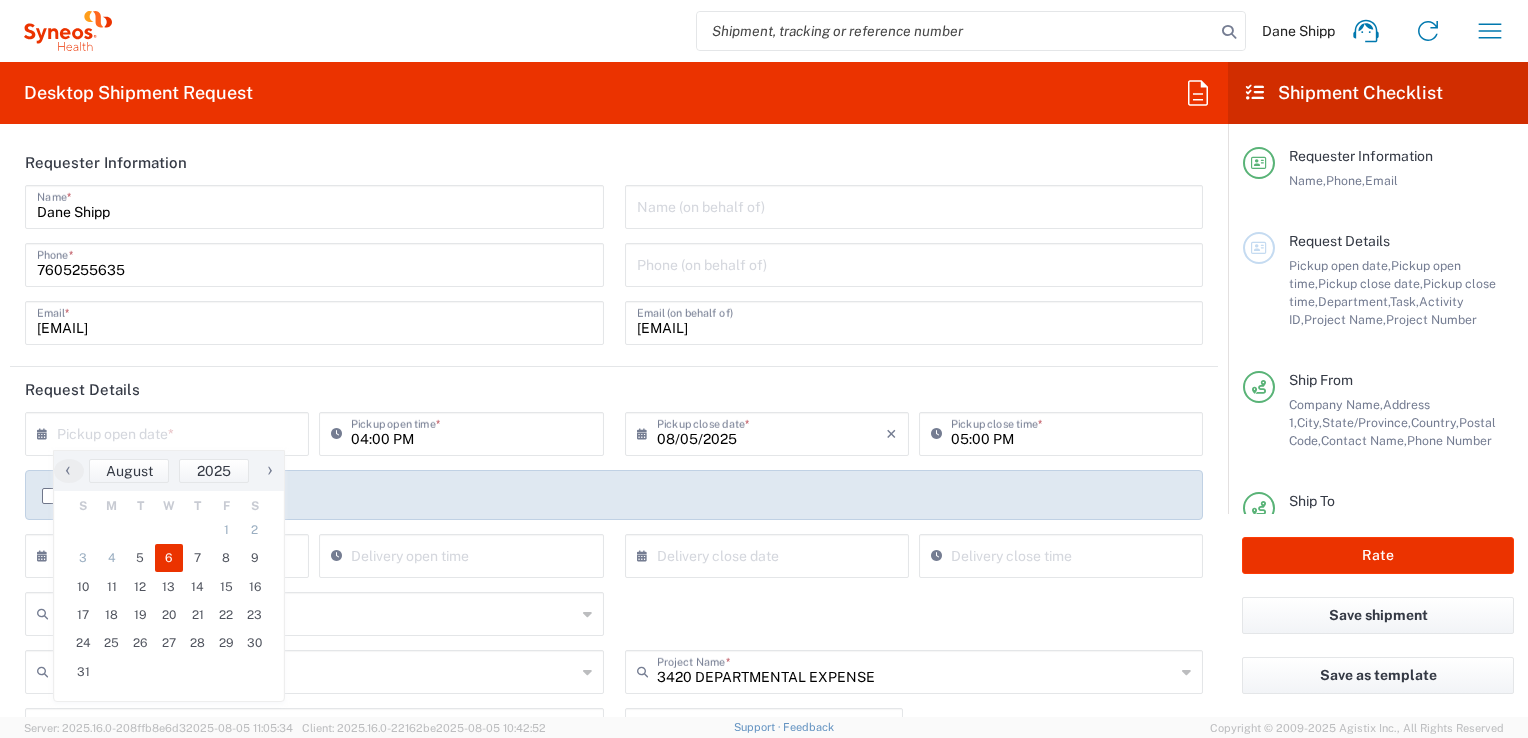 click on "6" 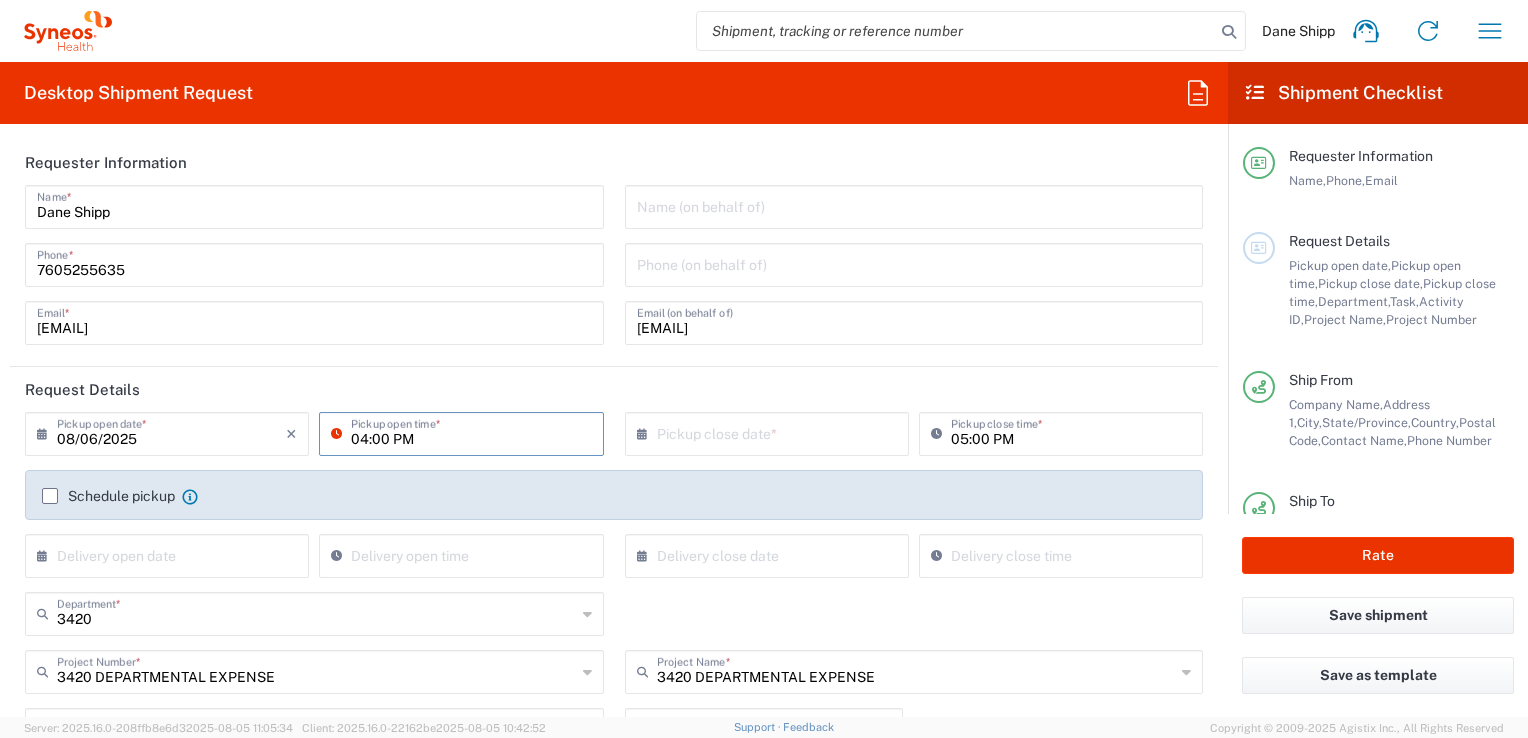 click on "04:00 PM" at bounding box center (471, 432) 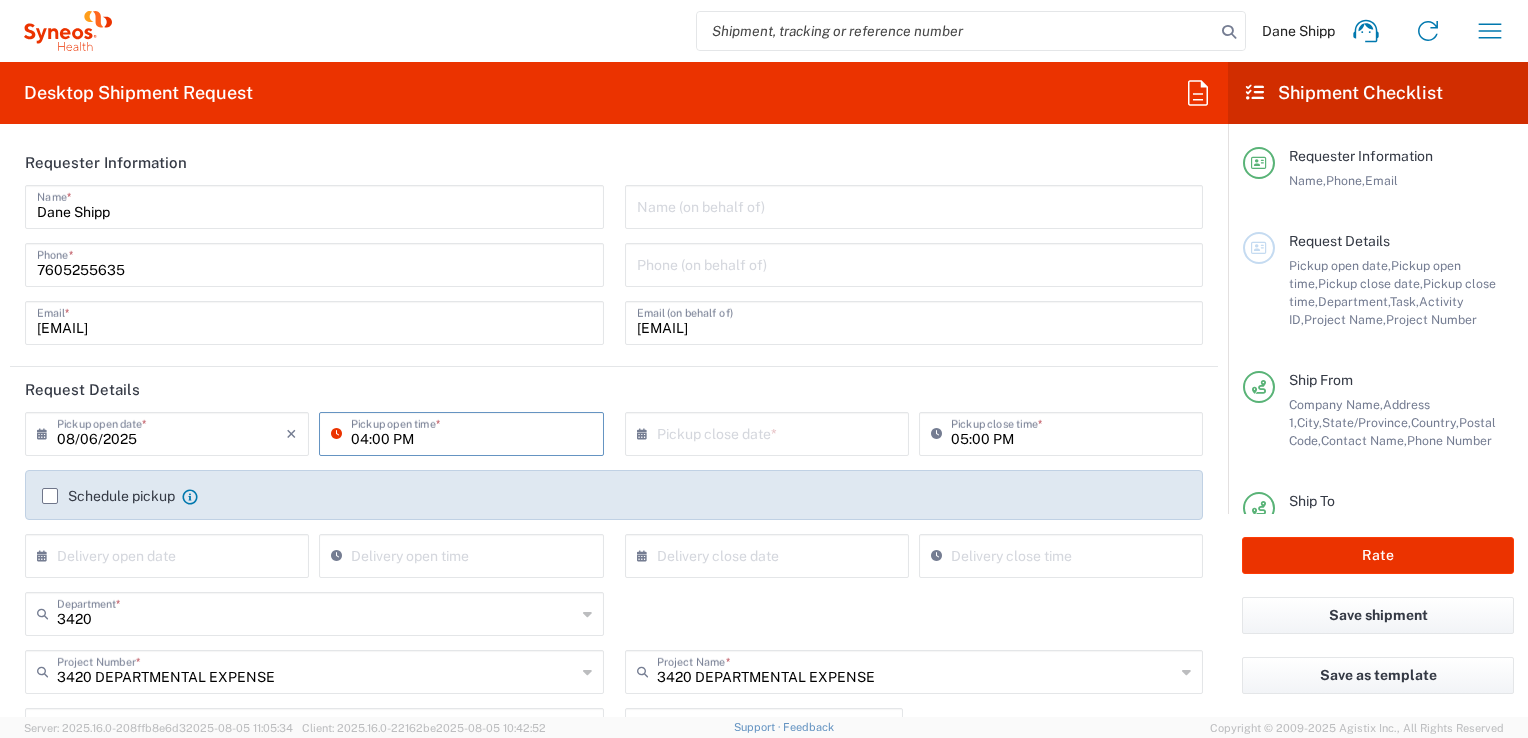 click on "04:00 PM" at bounding box center [471, 432] 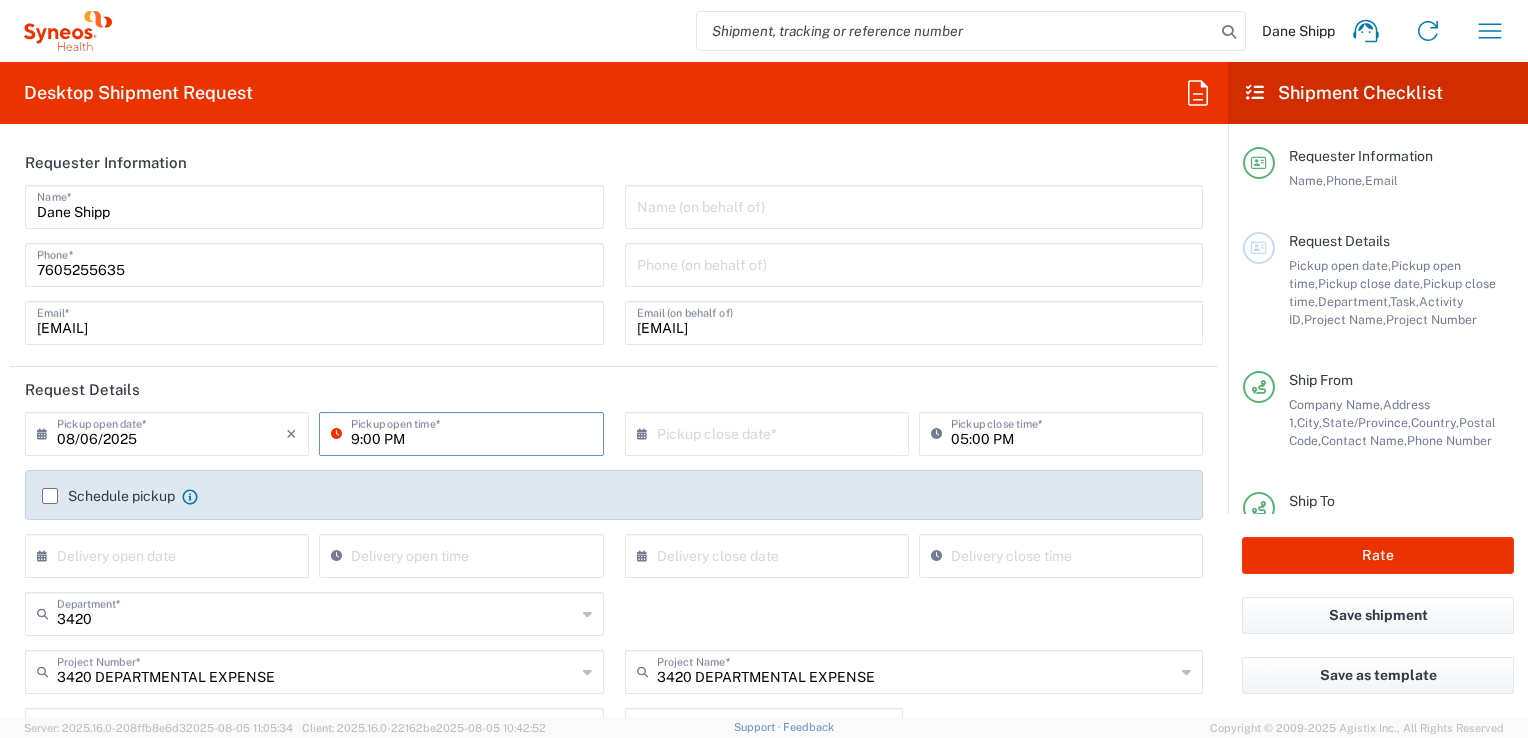 click on "9:00 PM" at bounding box center (471, 432) 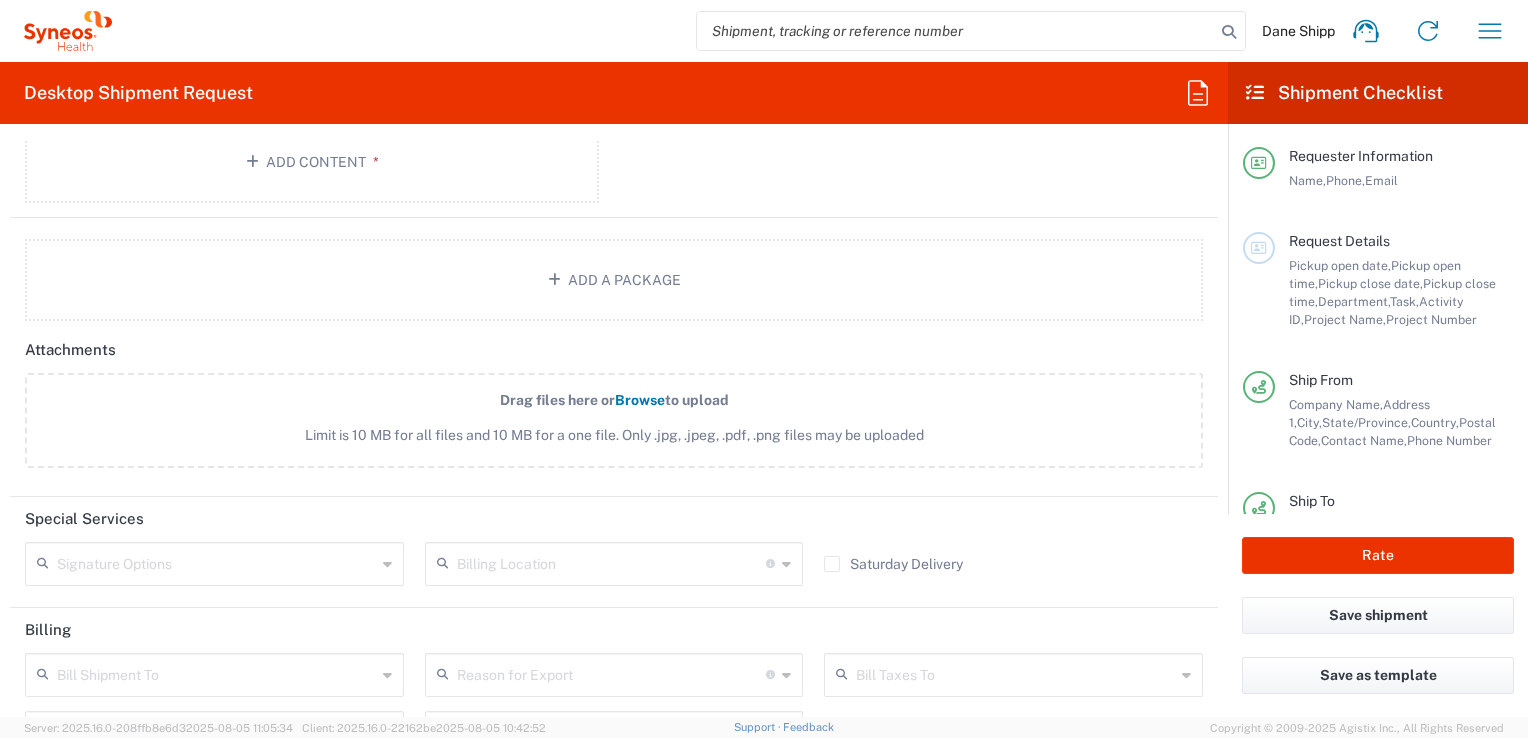 scroll, scrollTop: 2443, scrollLeft: 0, axis: vertical 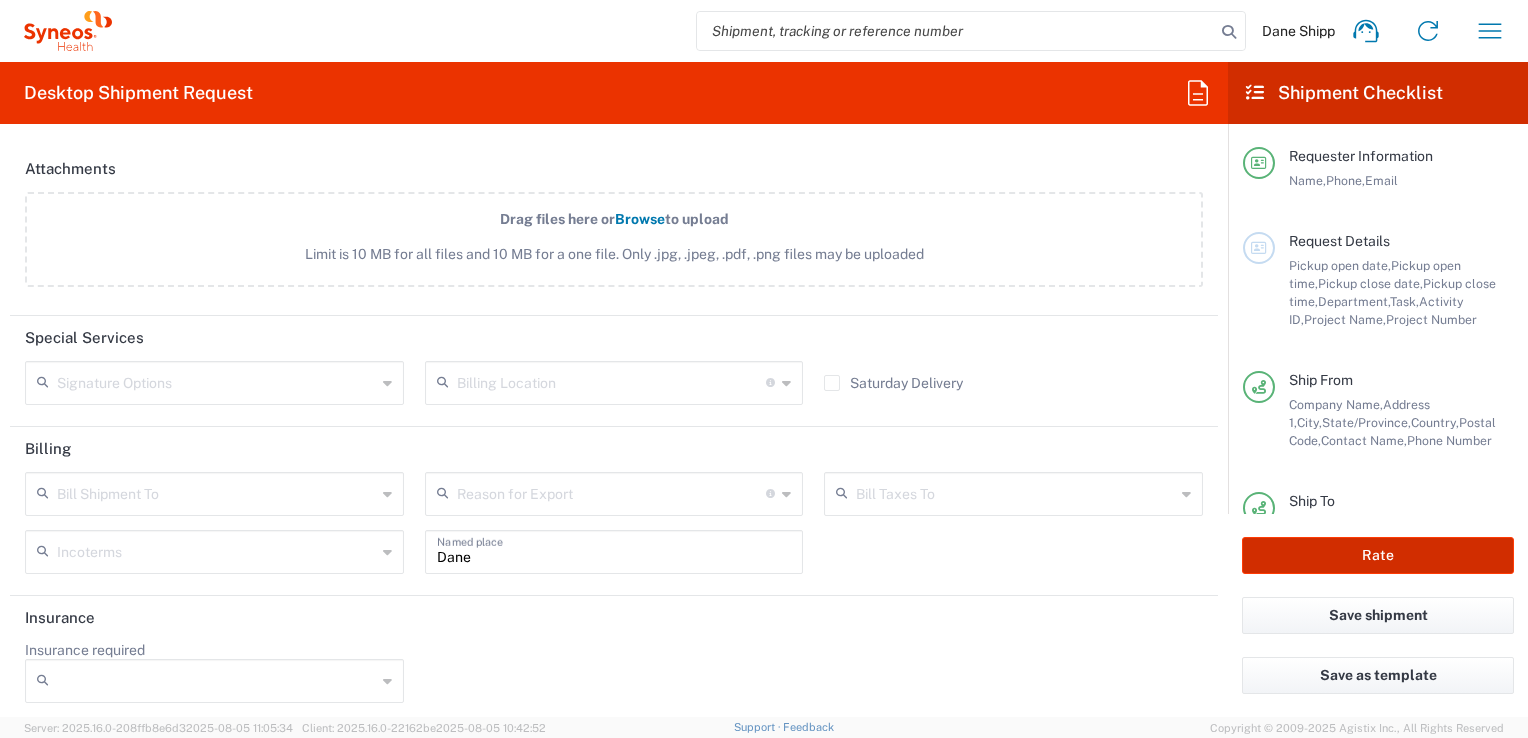 type on "09:00 AM" 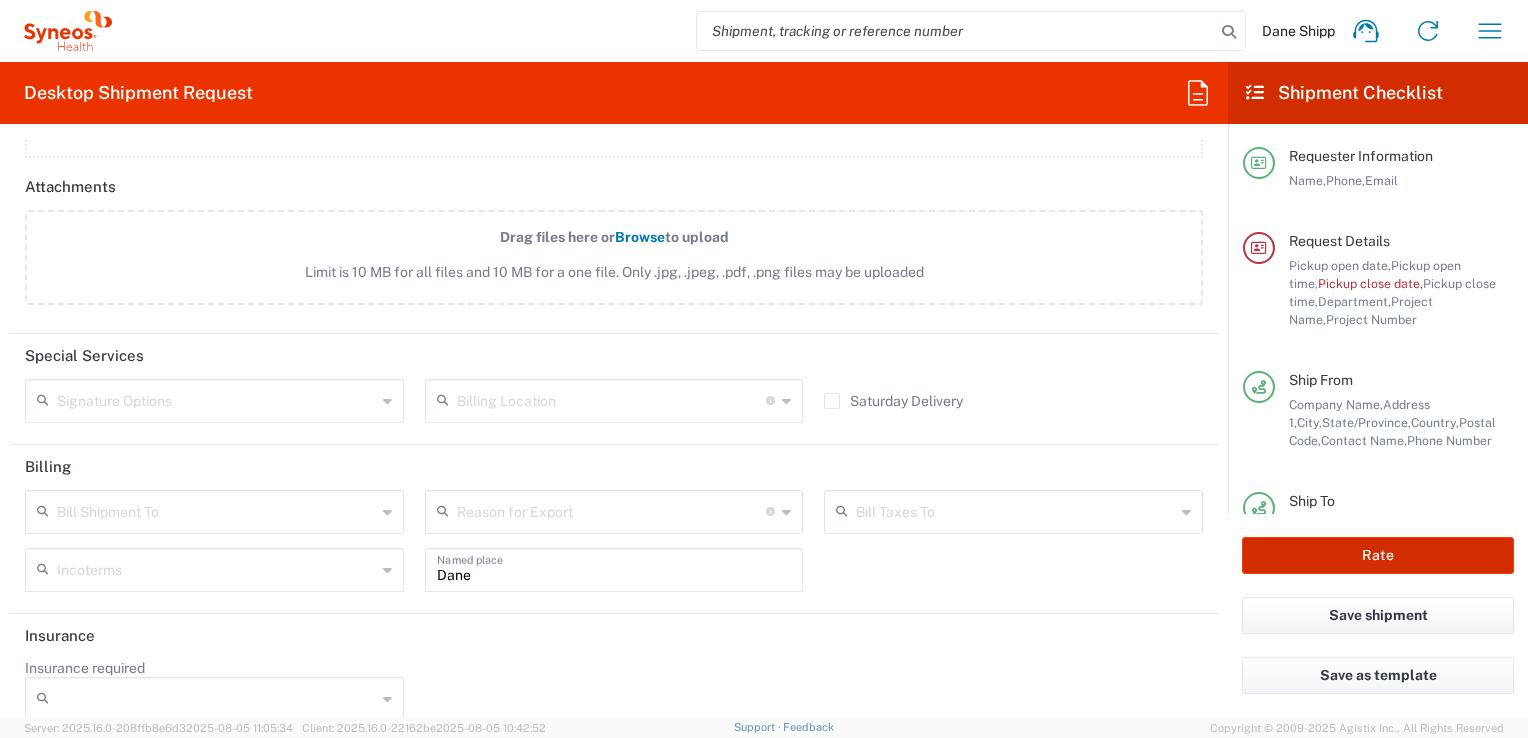 scroll, scrollTop: 2460, scrollLeft: 0, axis: vertical 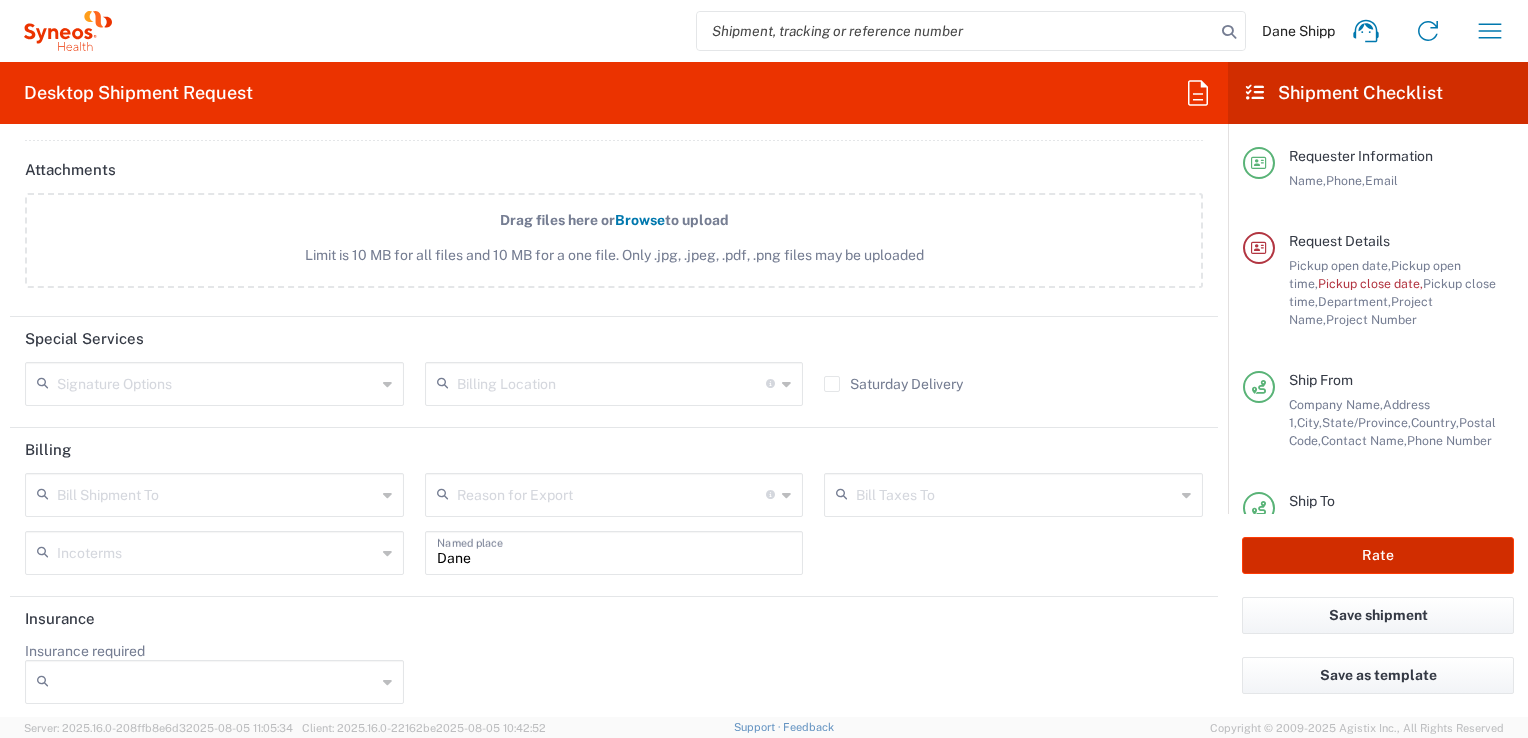 click on "Rate" 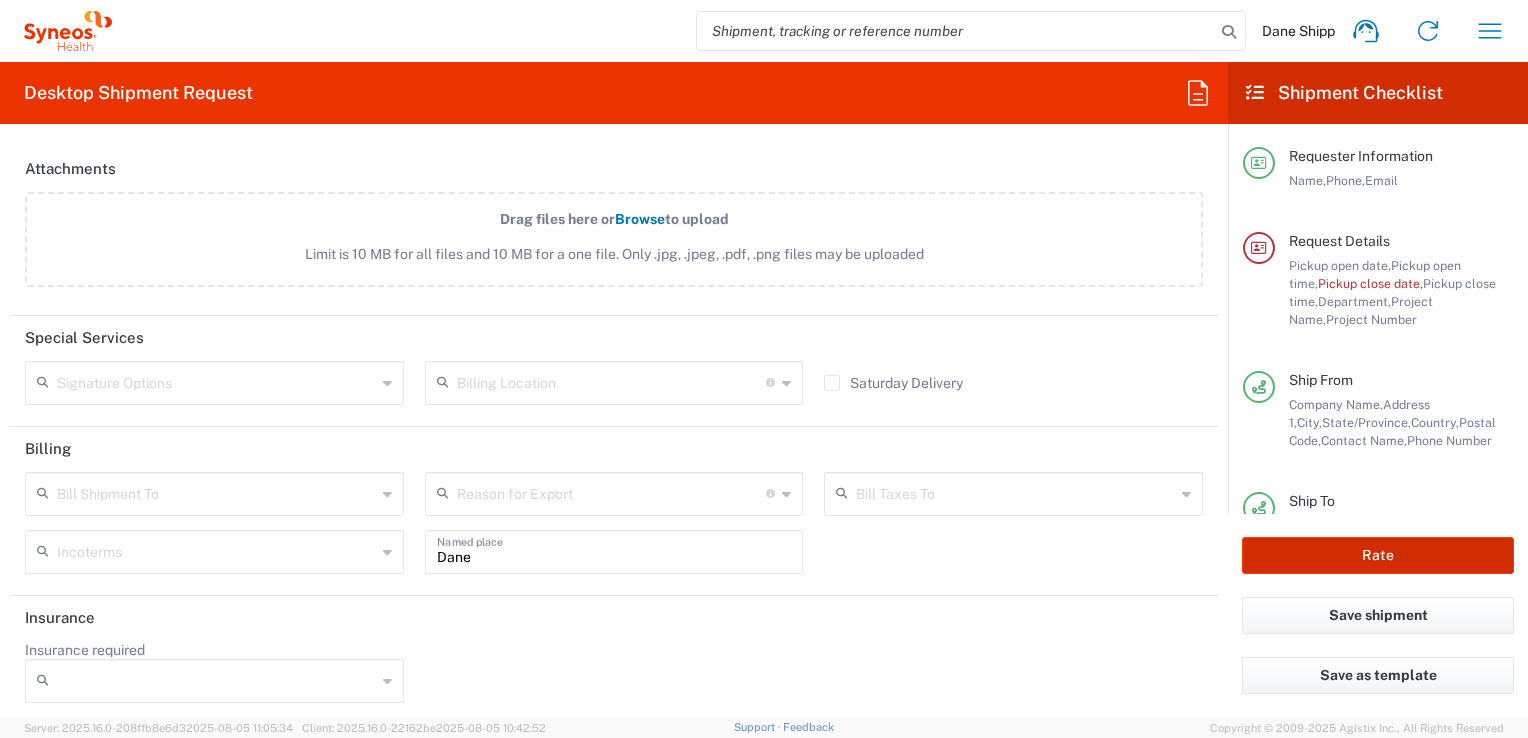 click on "Rate" 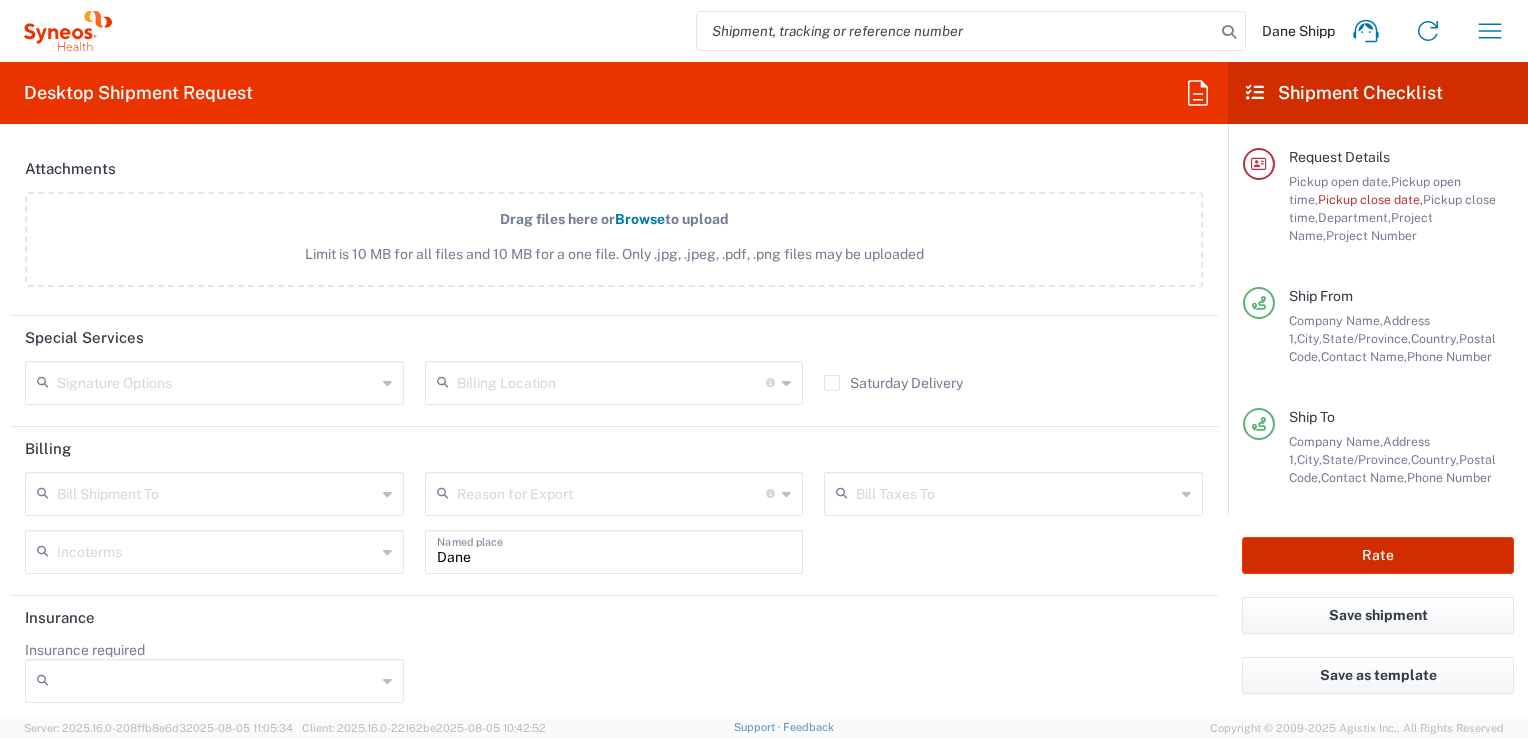 scroll, scrollTop: 0, scrollLeft: 0, axis: both 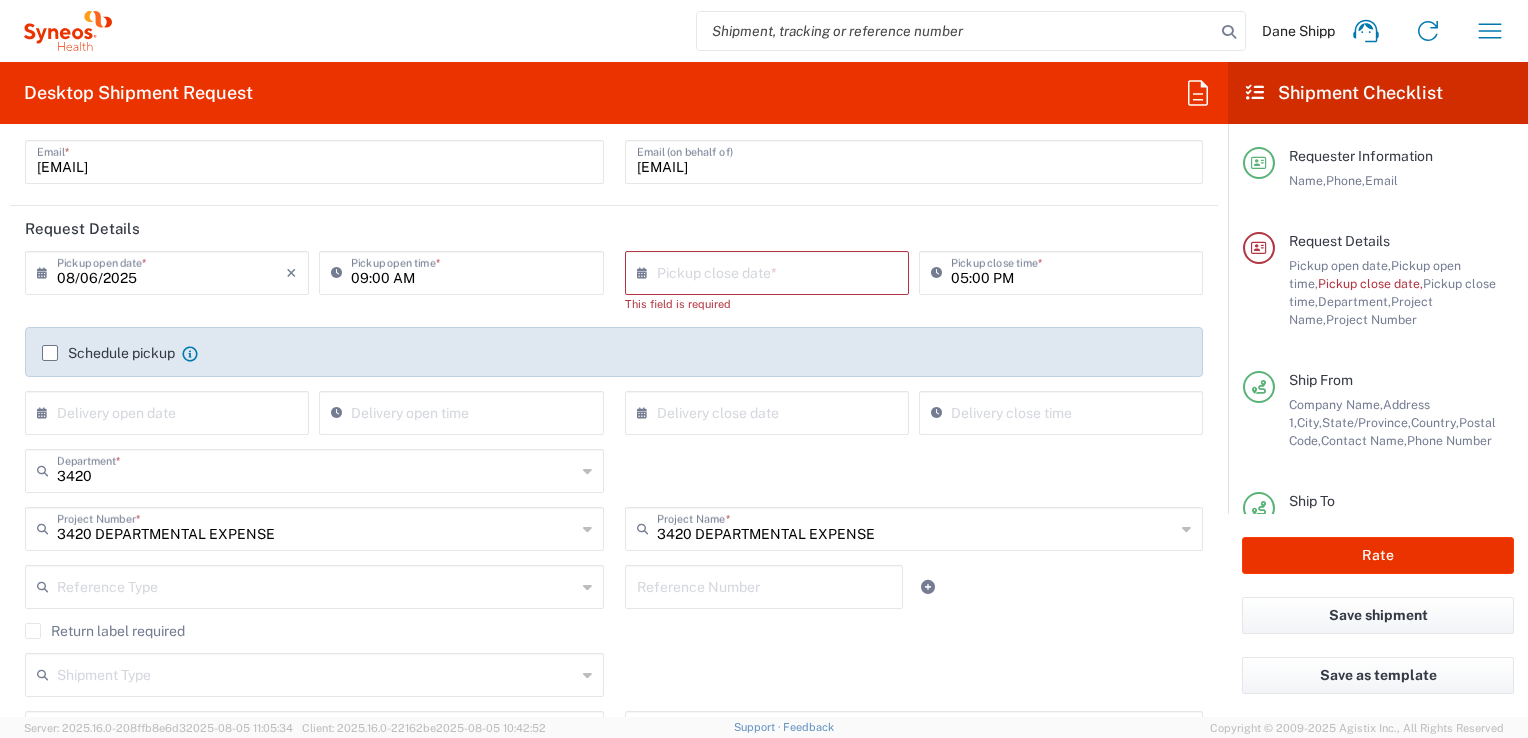click 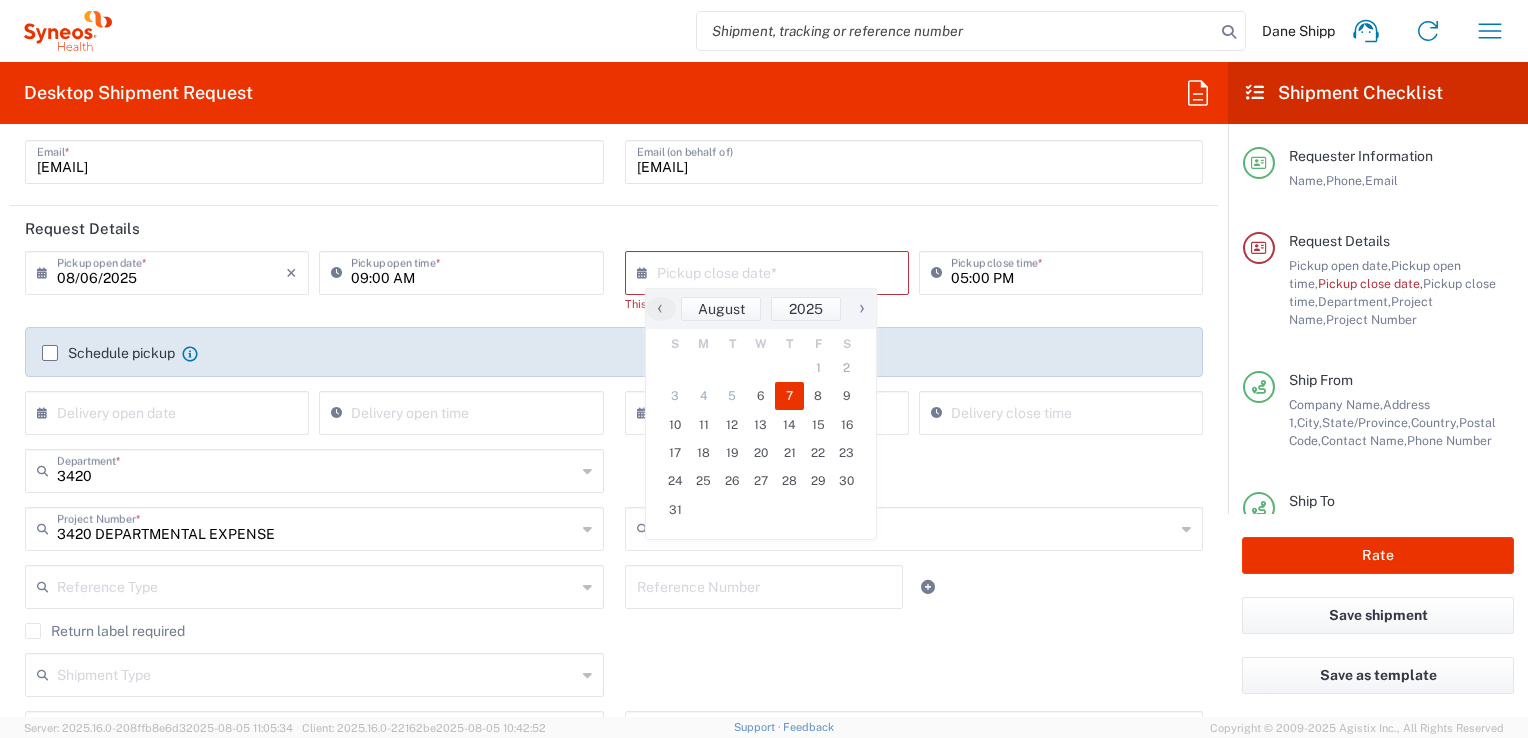 click on "7" 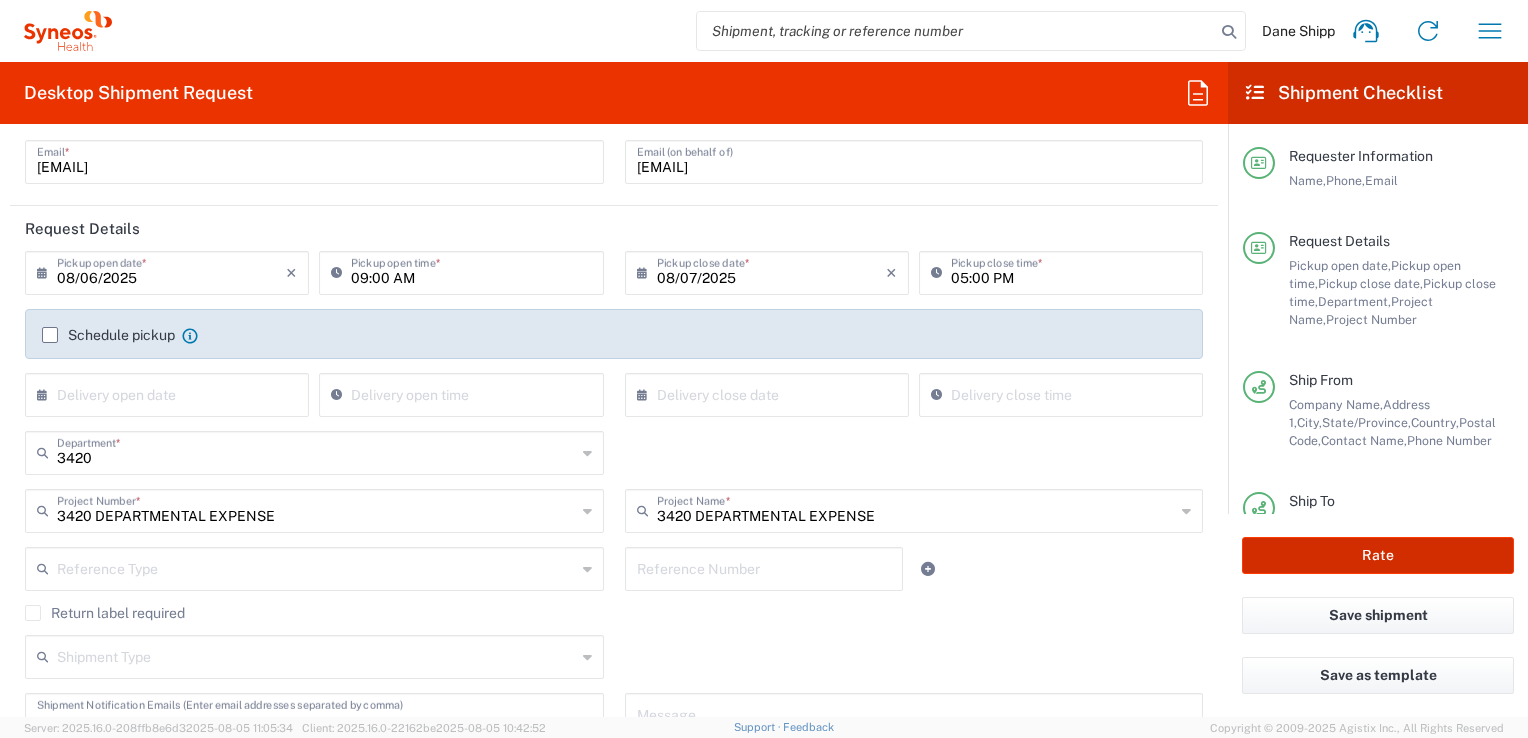 click on "Rate" 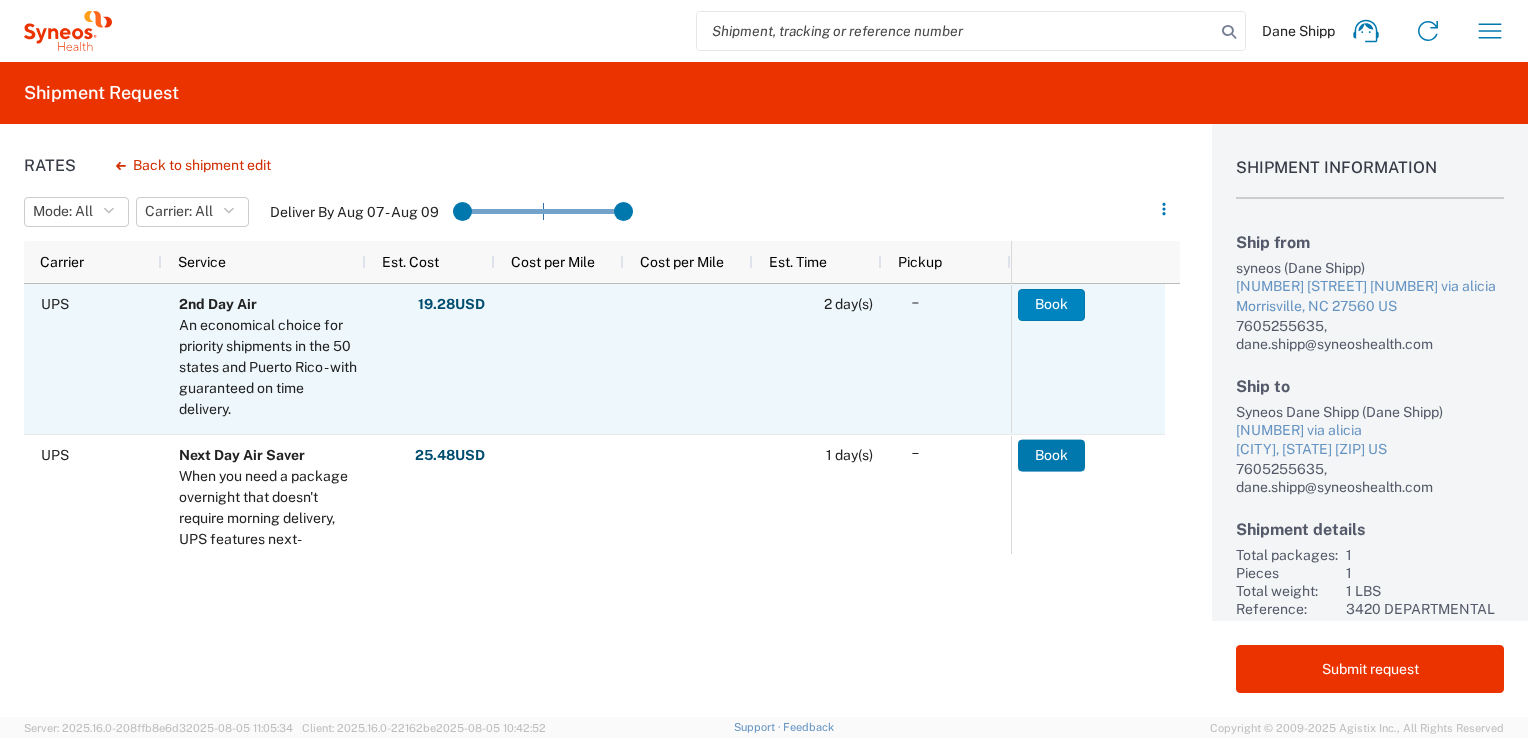 click on "Book" 